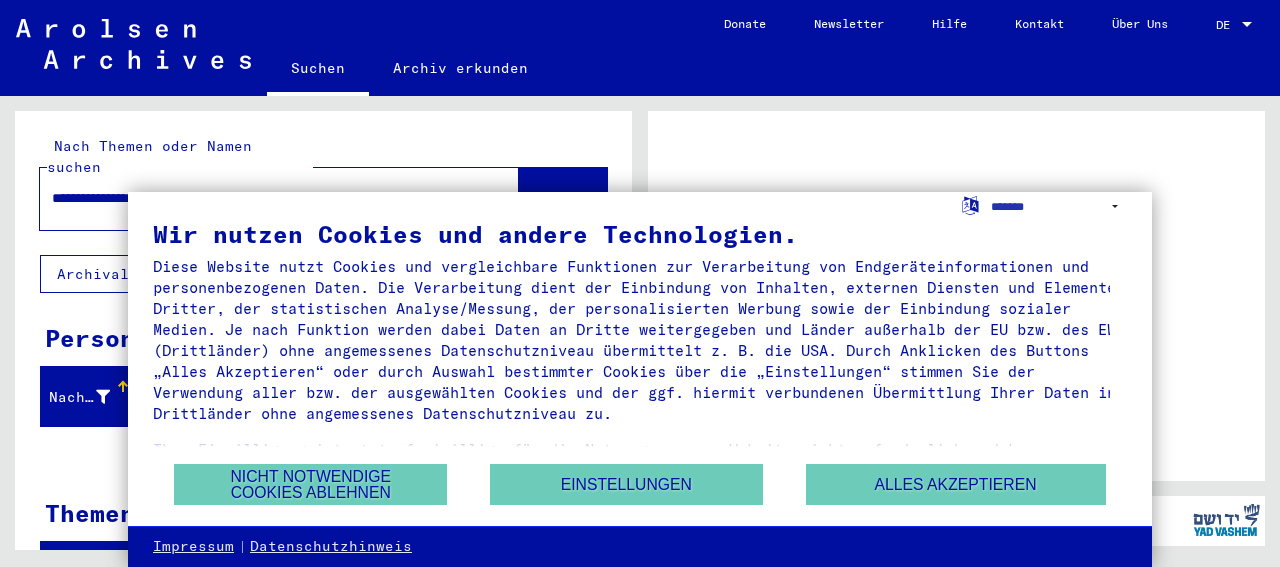 scroll, scrollTop: 0, scrollLeft: 0, axis: both 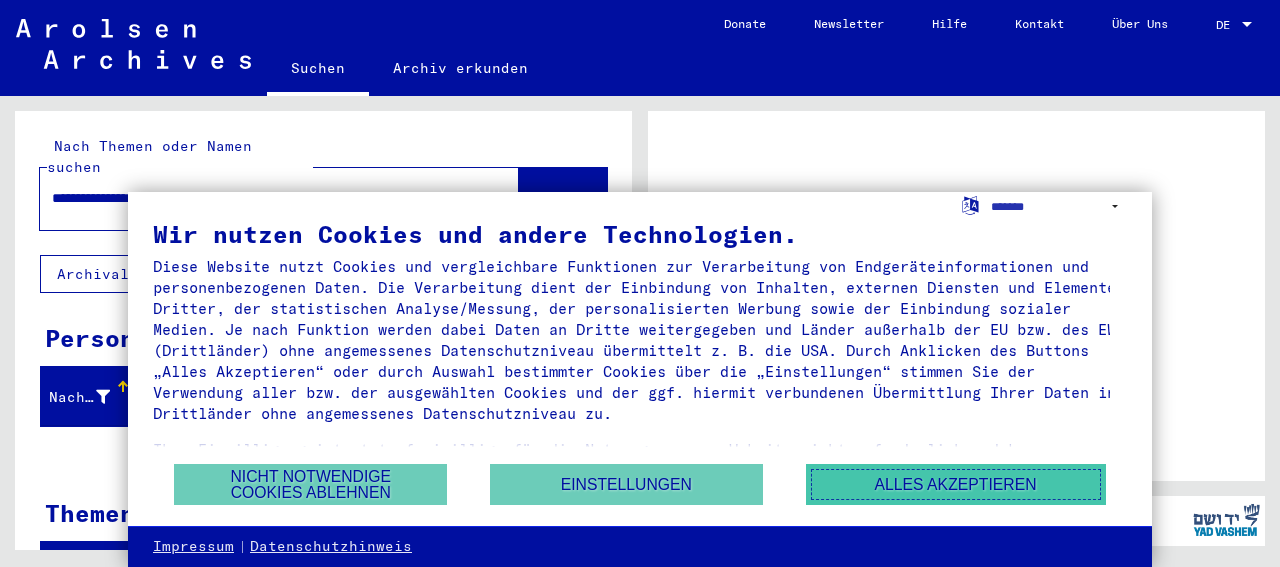 click on "Alles akzeptieren" at bounding box center [956, 484] 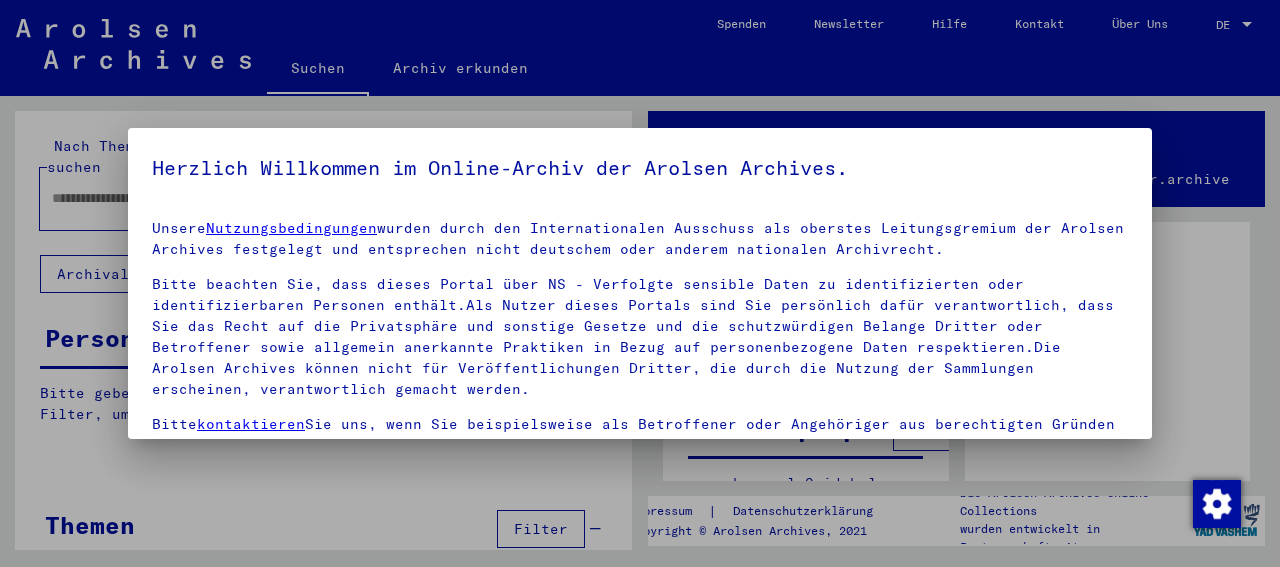 type on "**********" 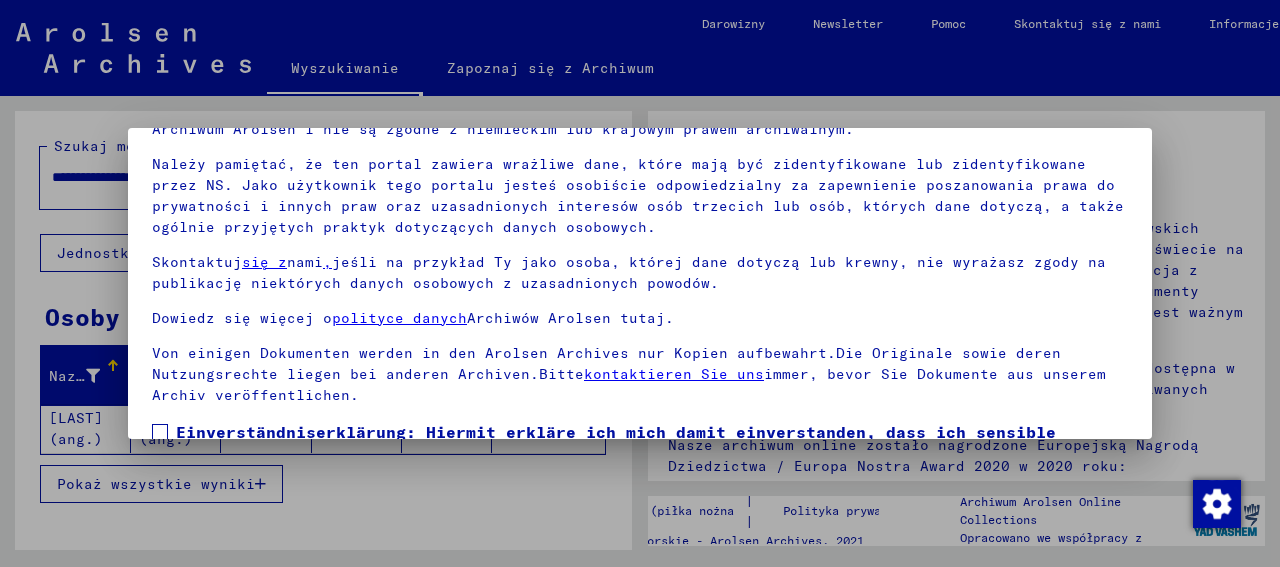 scroll, scrollTop: 157, scrollLeft: 0, axis: vertical 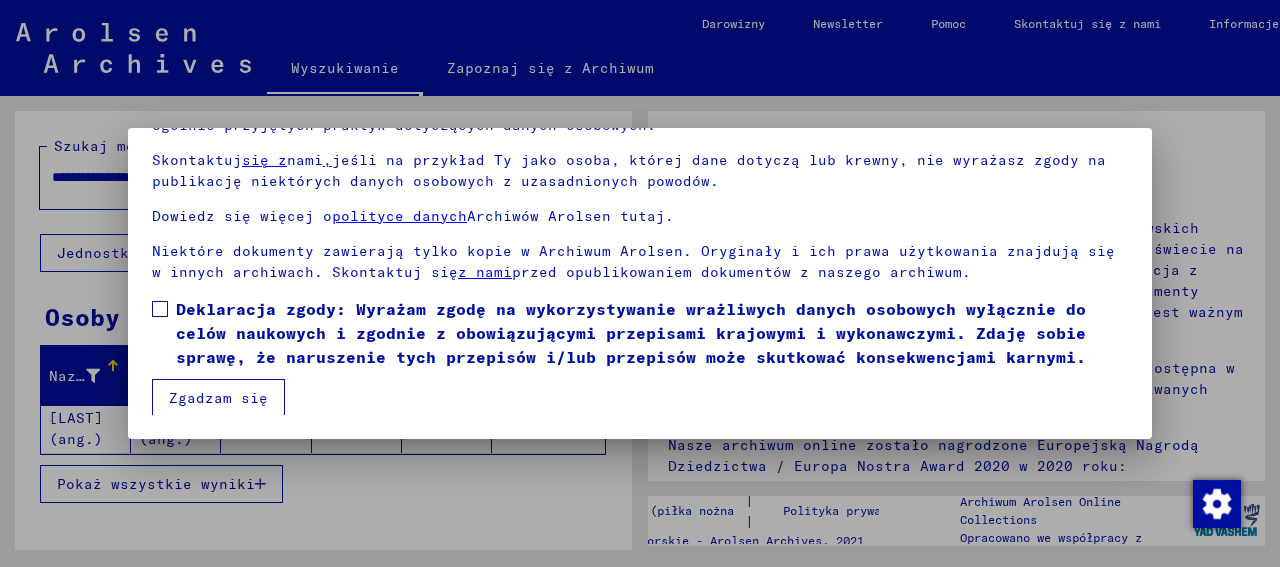 click on "Zgadzam się" at bounding box center [218, 398] 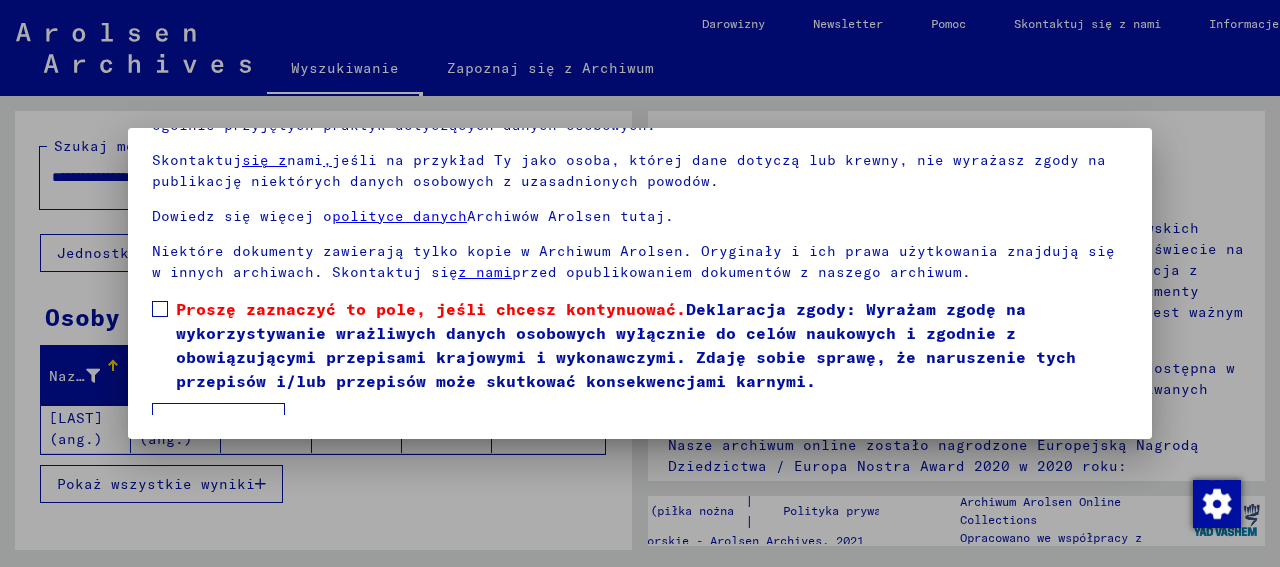 scroll, scrollTop: 89, scrollLeft: 0, axis: vertical 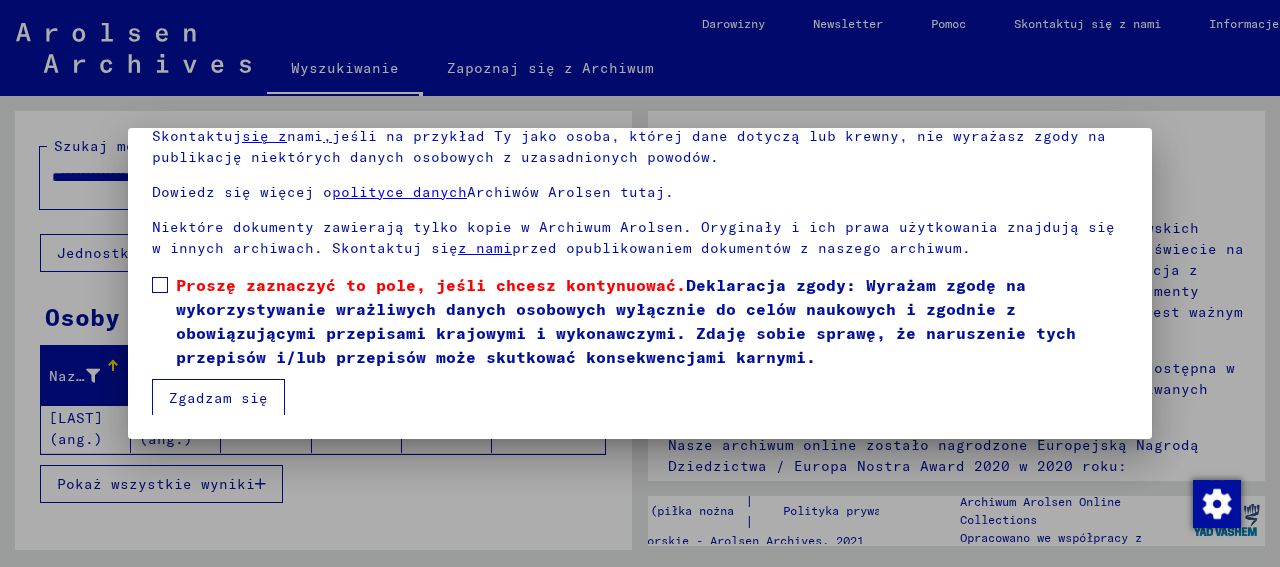 click on "Zgadzam się" at bounding box center [218, 398] 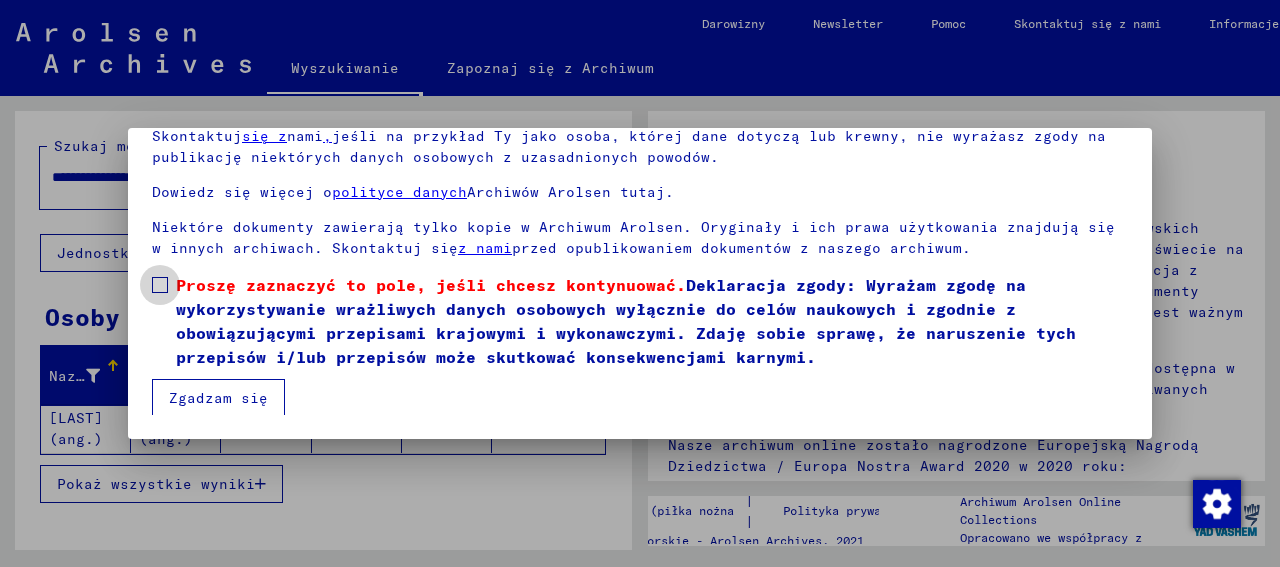 click at bounding box center (160, 285) 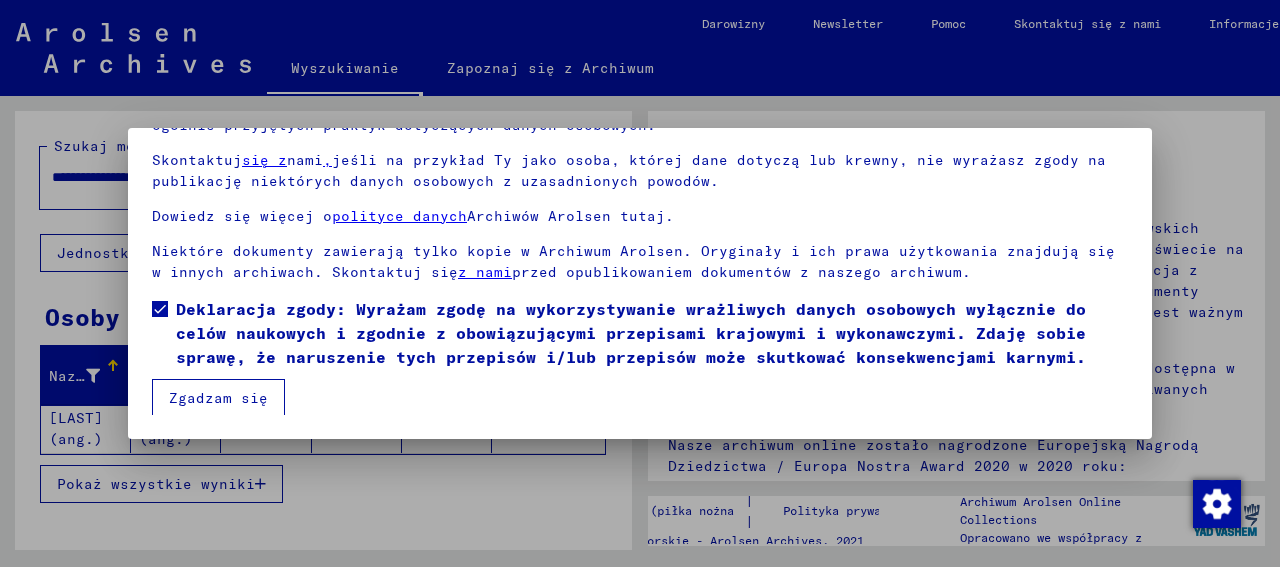 click on "Zgadzam się" at bounding box center [218, 398] 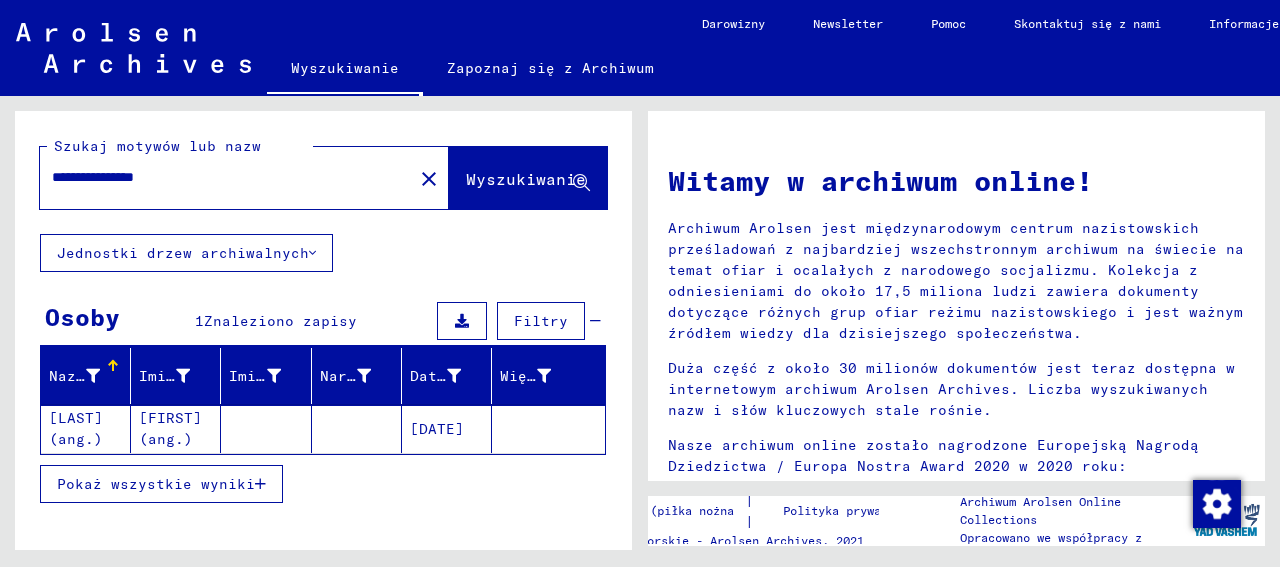 click on "[DATE]" 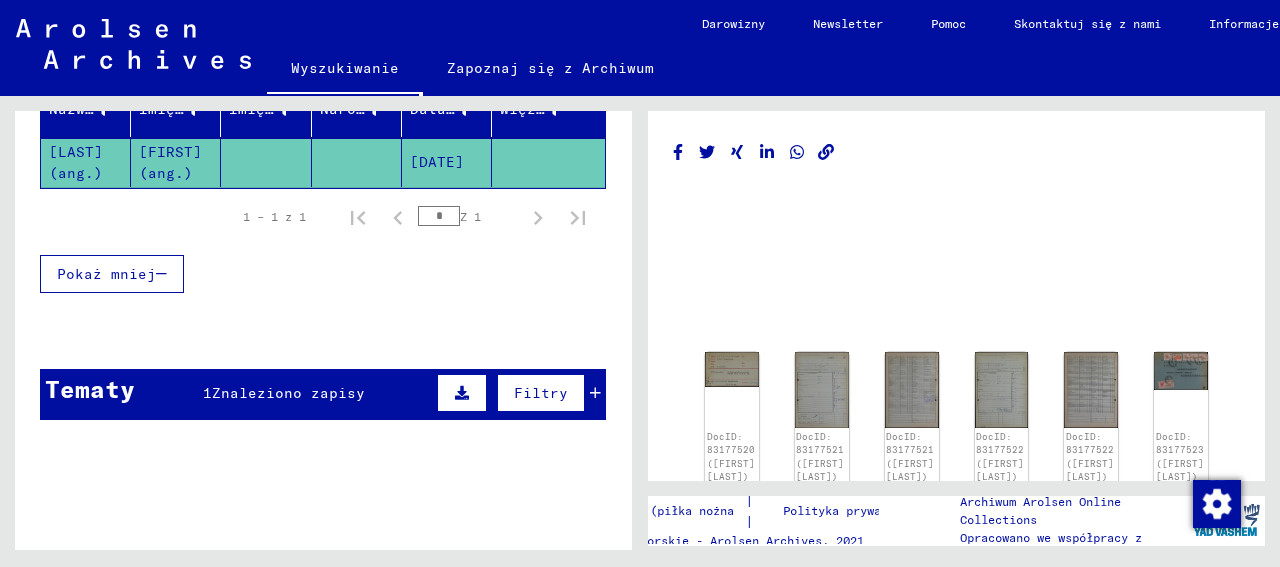 scroll, scrollTop: 302, scrollLeft: 0, axis: vertical 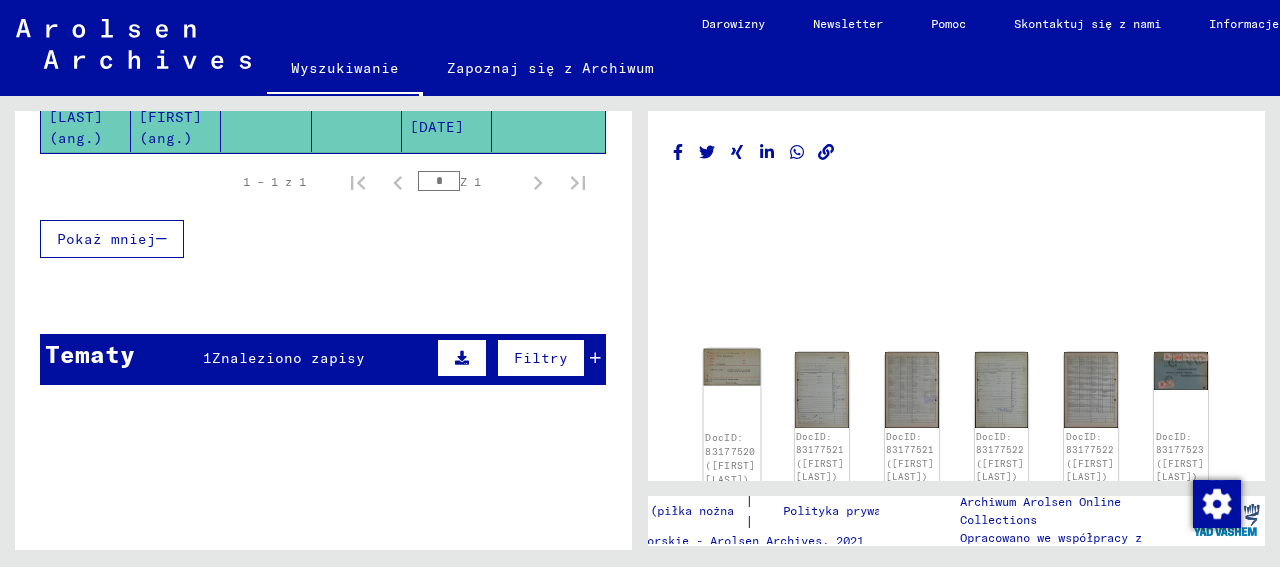 click 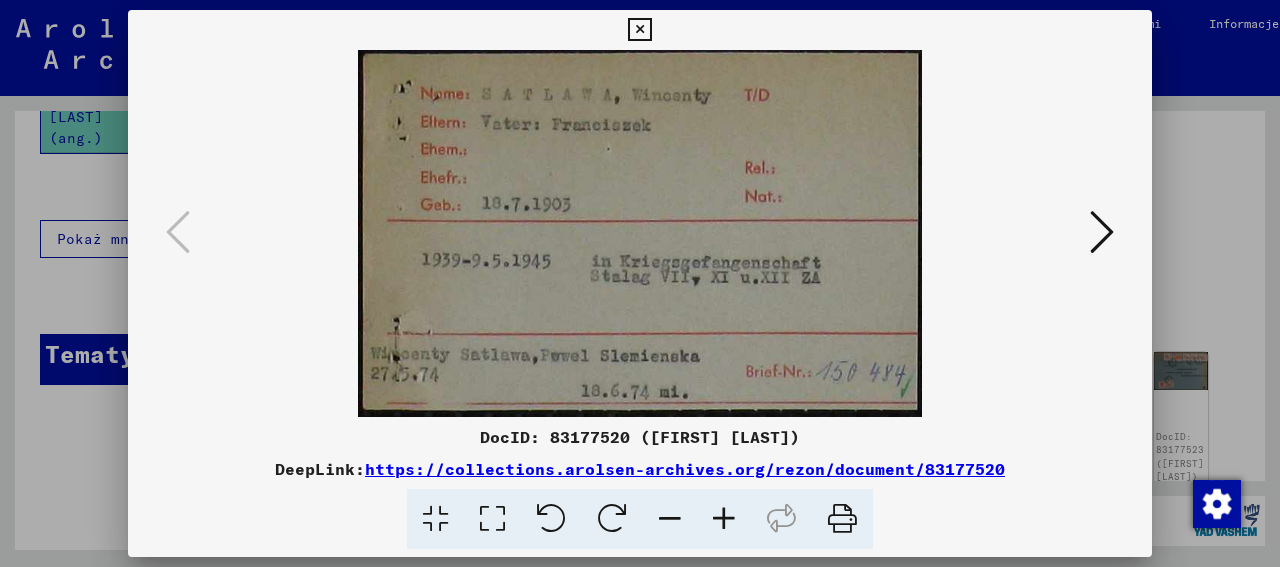 drag, startPoint x: 697, startPoint y: 353, endPoint x: 689, endPoint y: 301, distance: 52.611786 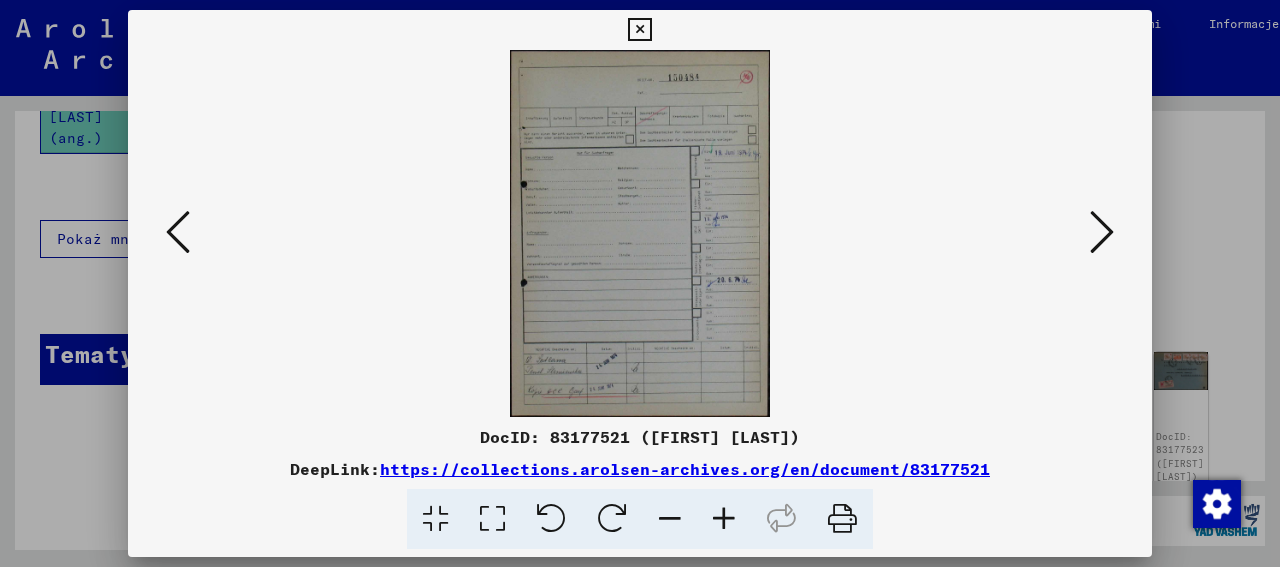 click at bounding box center [724, 519] 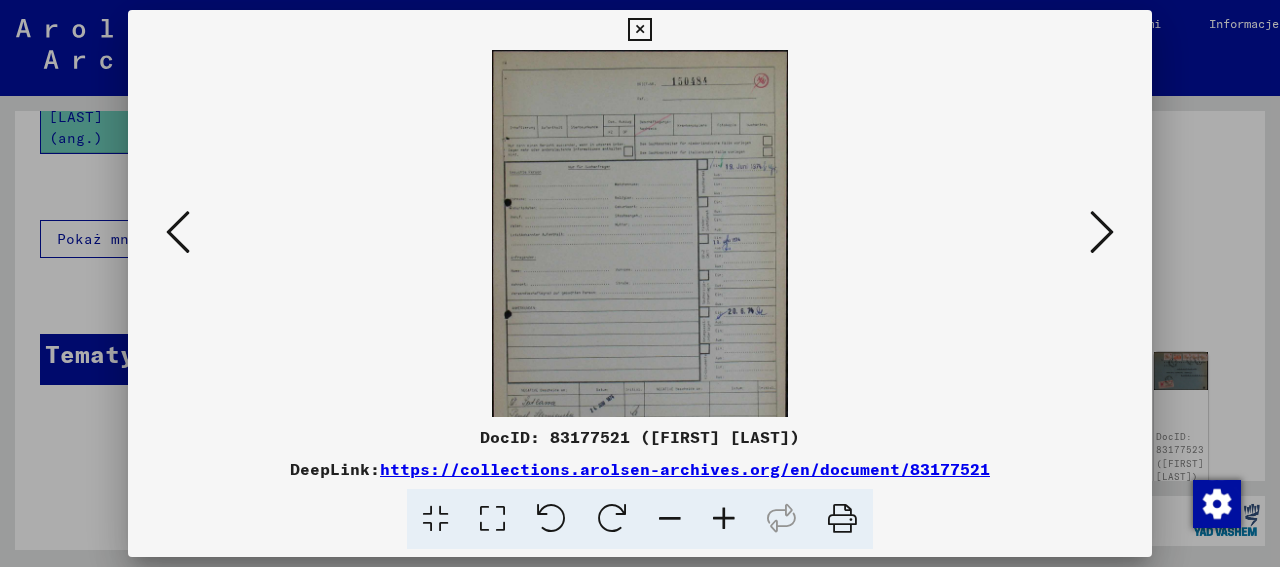 click at bounding box center (724, 519) 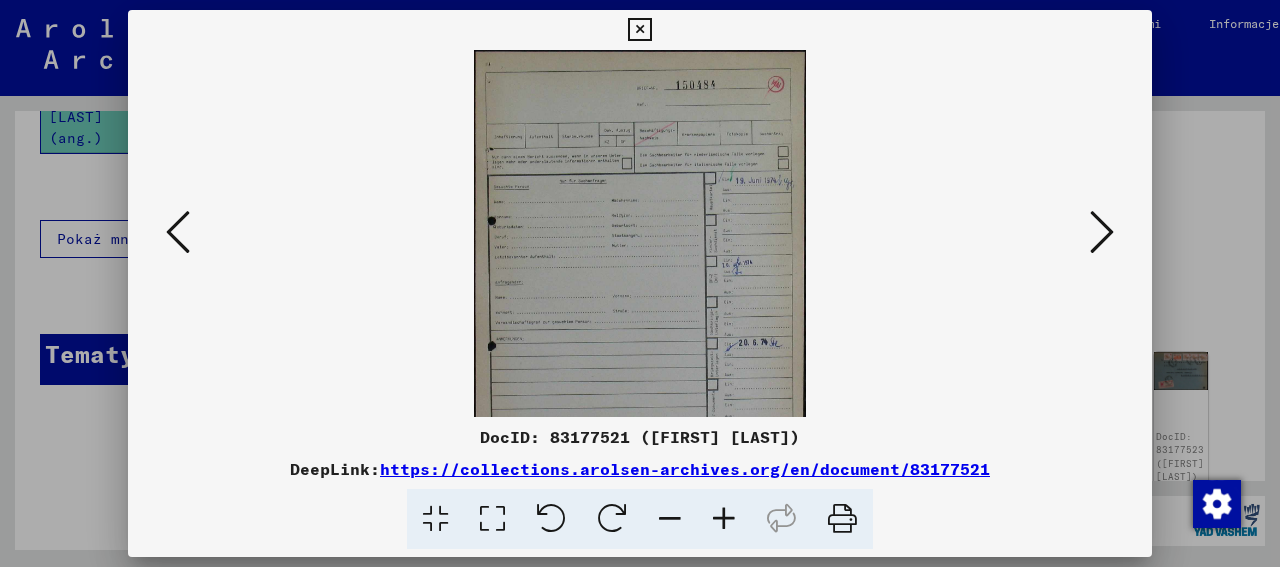 click at bounding box center [724, 519] 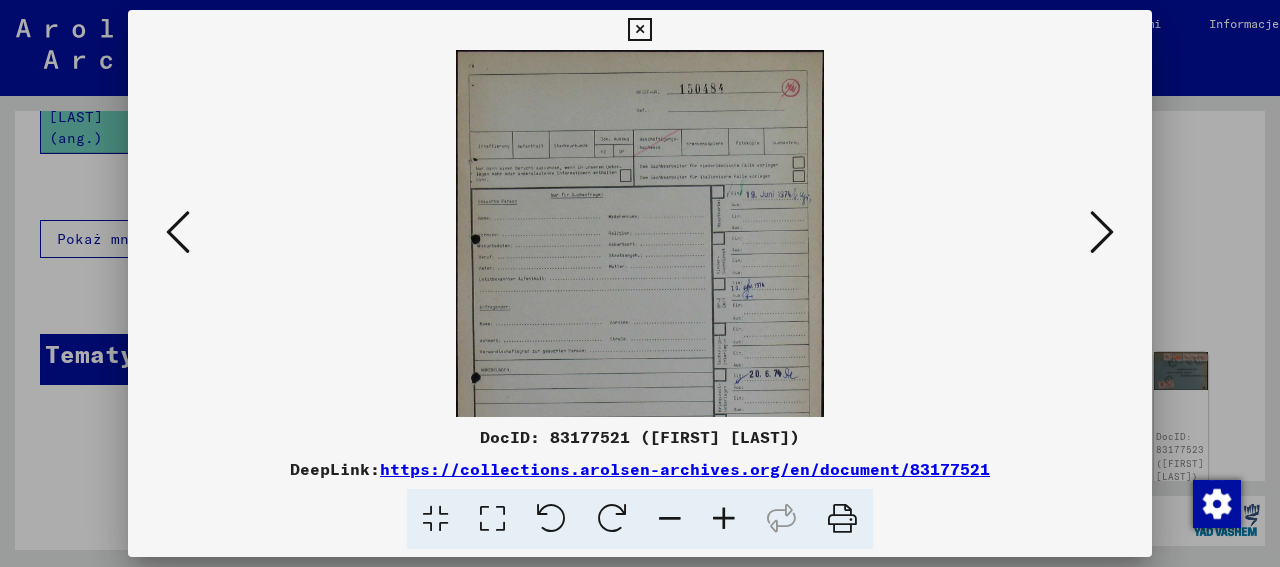 click at bounding box center [724, 519] 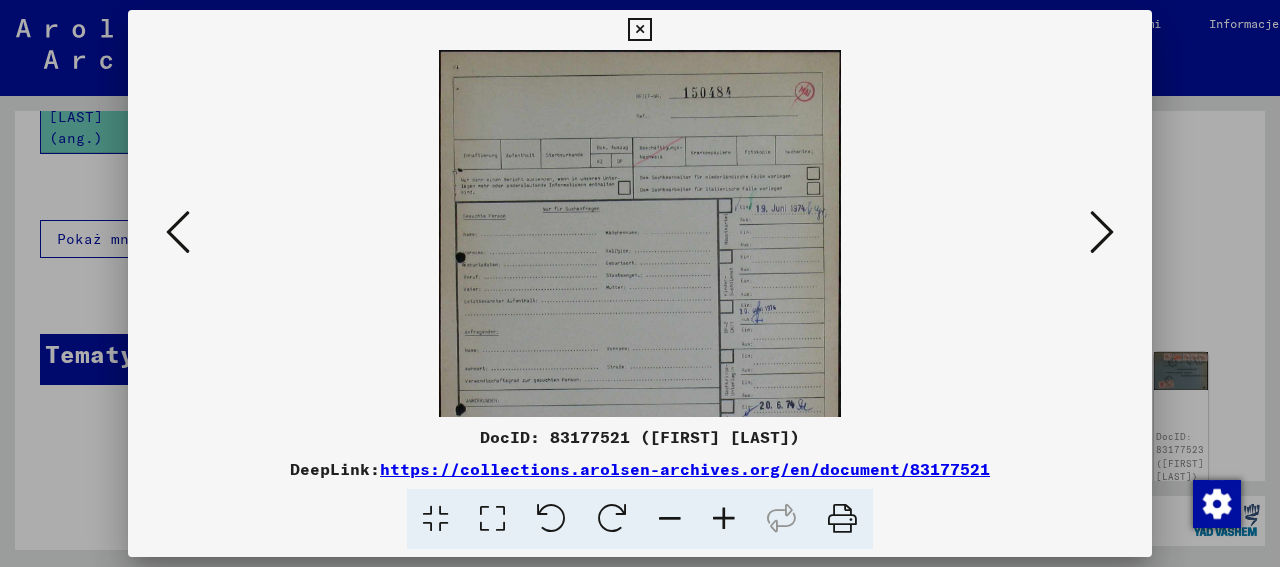 click at bounding box center [724, 519] 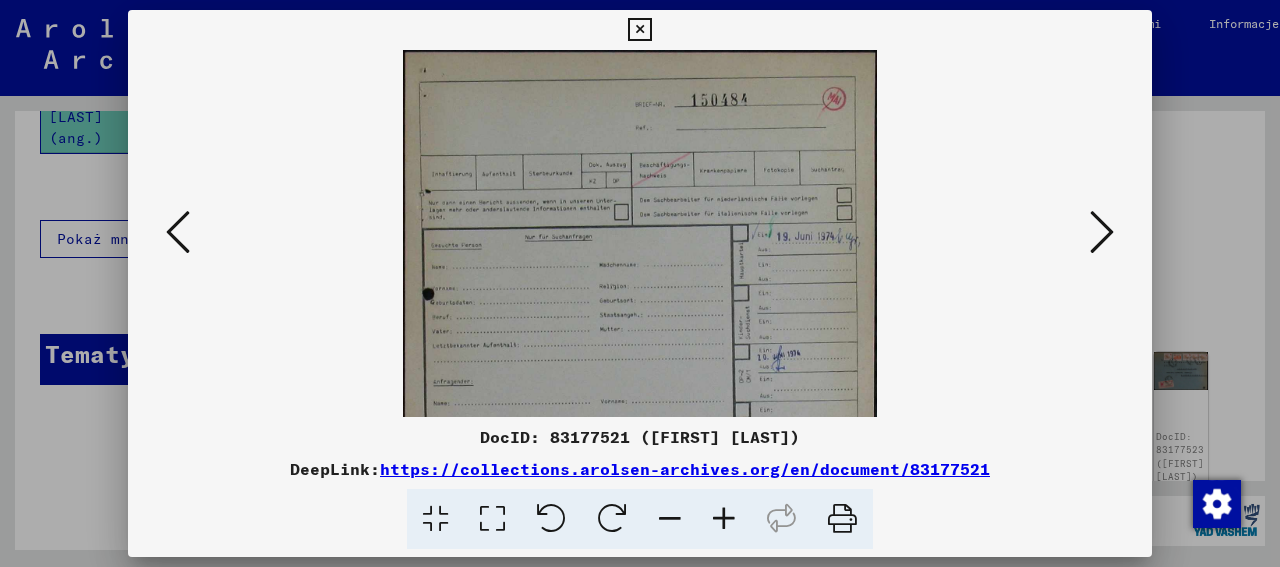 click at bounding box center (724, 519) 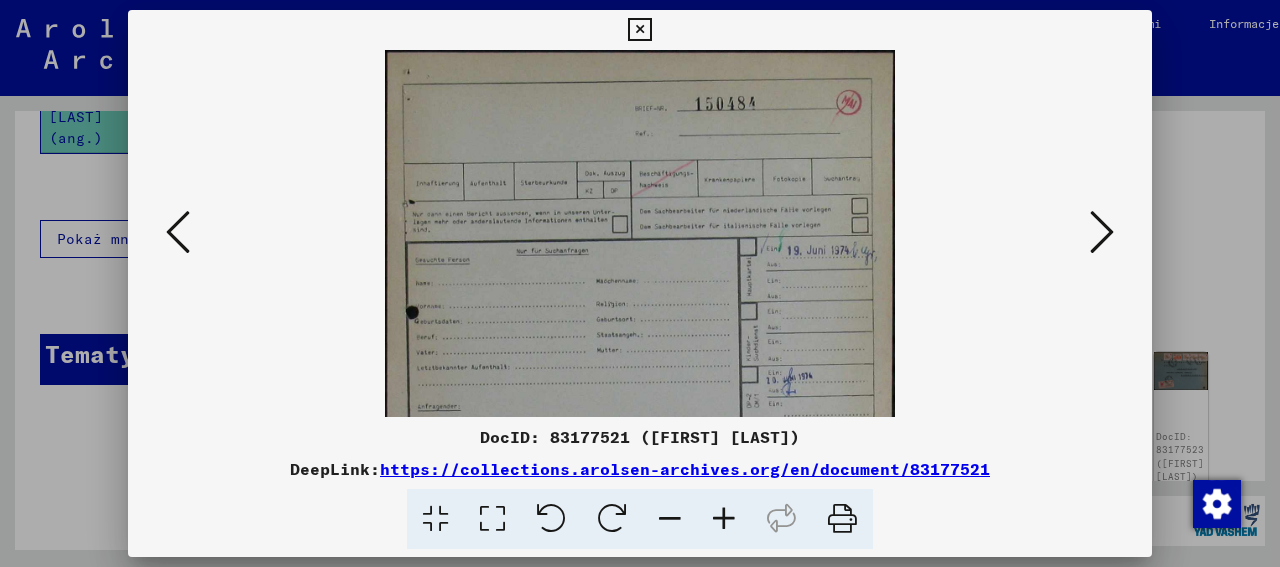 click at bounding box center [724, 519] 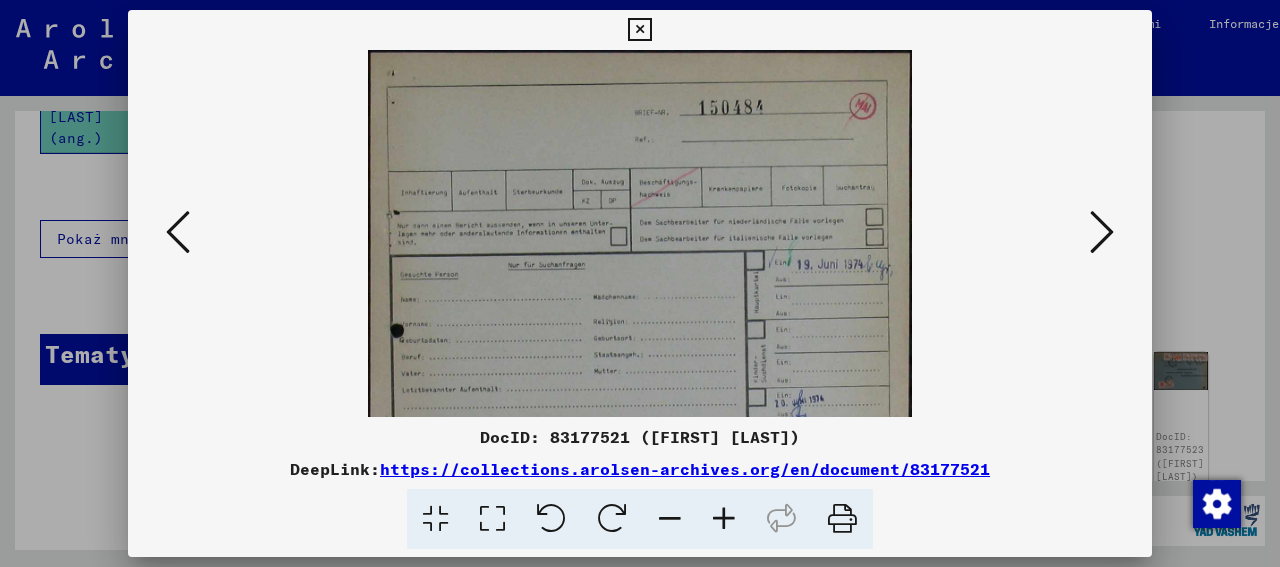 click at bounding box center (724, 519) 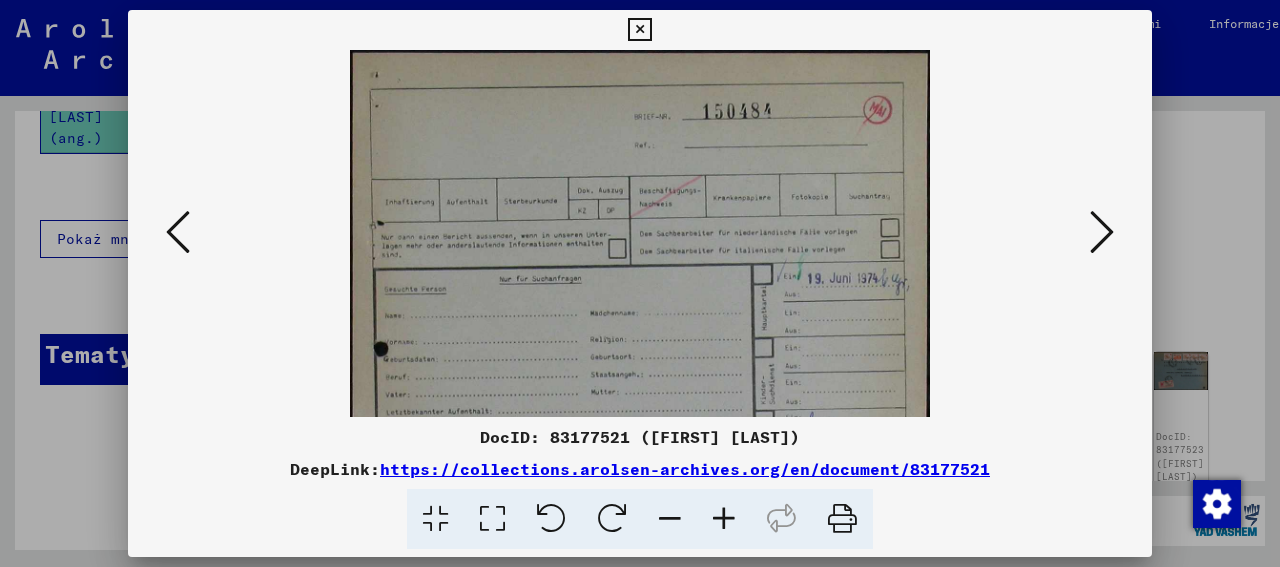 click at bounding box center (724, 519) 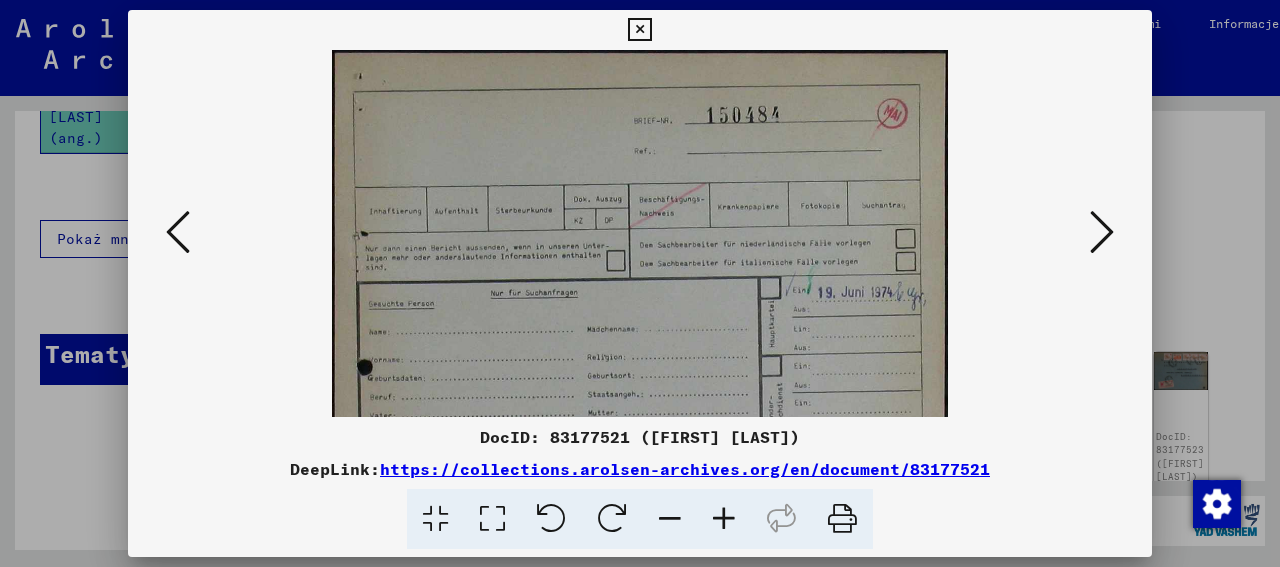 click at bounding box center [724, 519] 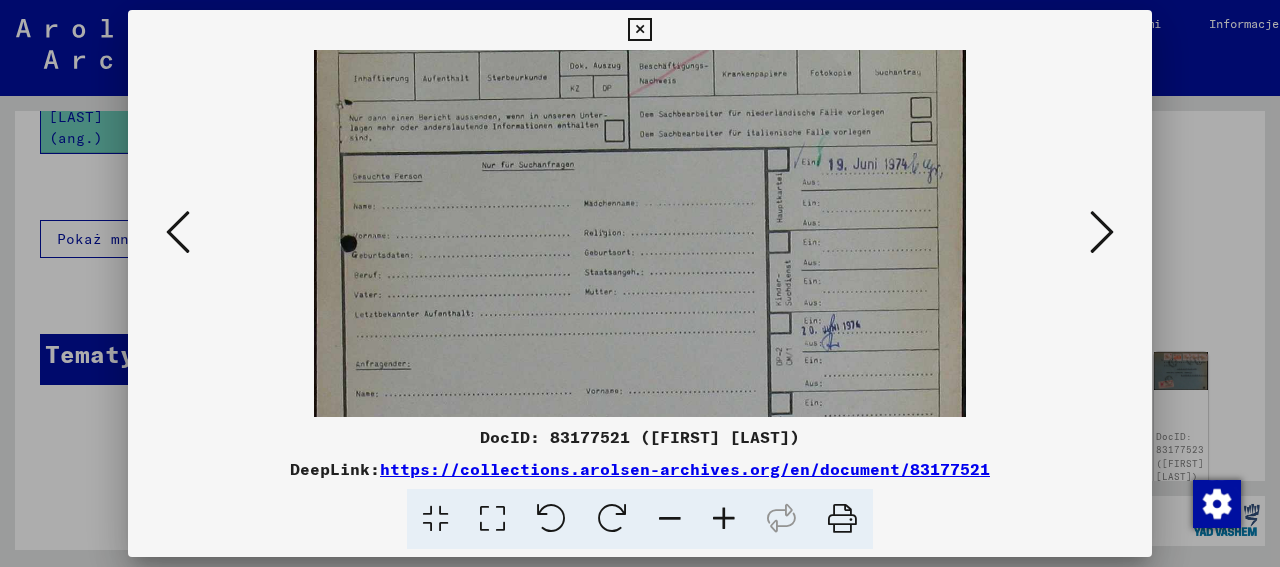 scroll, scrollTop: 168, scrollLeft: 0, axis: vertical 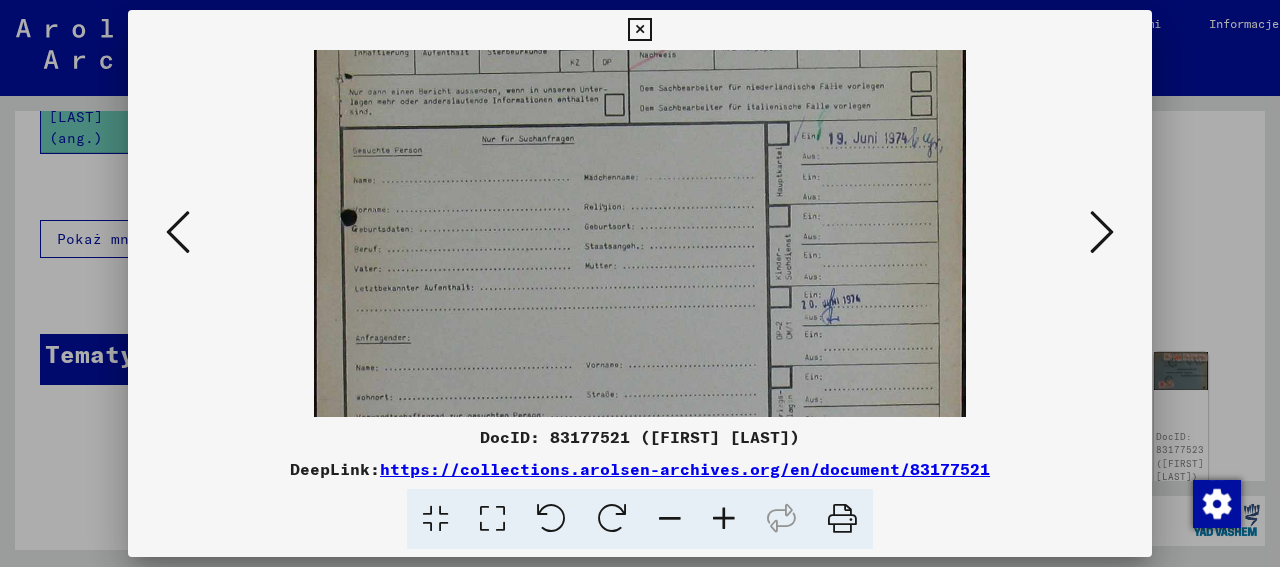 drag, startPoint x: 748, startPoint y: 337, endPoint x: 739, endPoint y: 199, distance: 138.29317 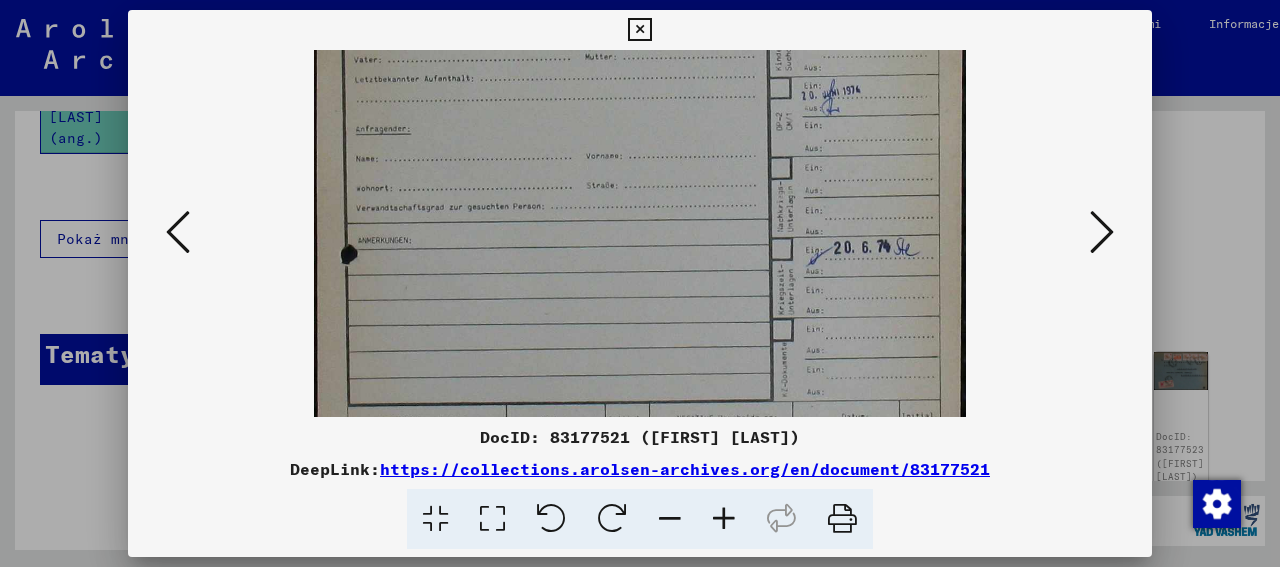 drag, startPoint x: 766, startPoint y: 328, endPoint x: 610, endPoint y: 119, distance: 260.8007 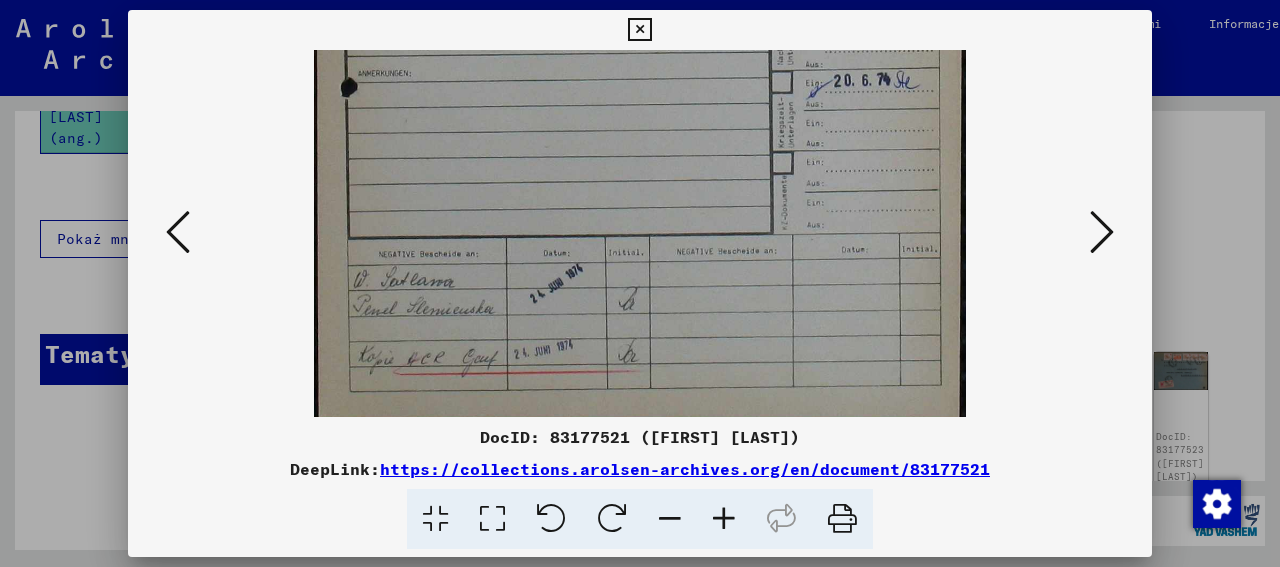 scroll, scrollTop: 550, scrollLeft: 0, axis: vertical 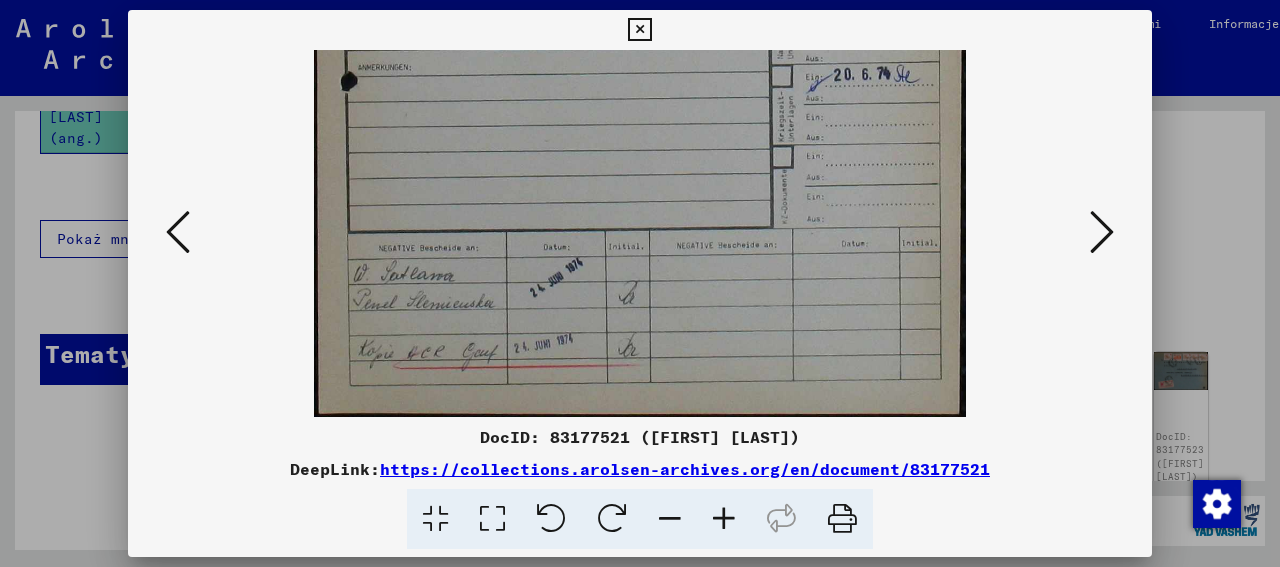 drag, startPoint x: 621, startPoint y: 258, endPoint x: 594, endPoint y: 87, distance: 173.11845 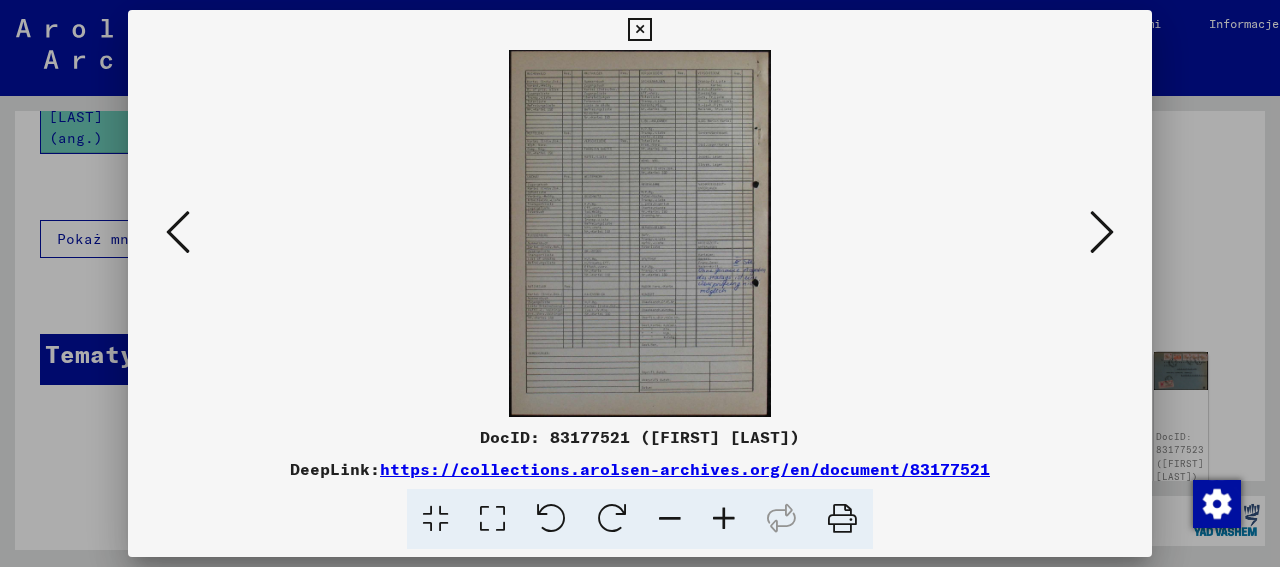 scroll, scrollTop: 0, scrollLeft: 0, axis: both 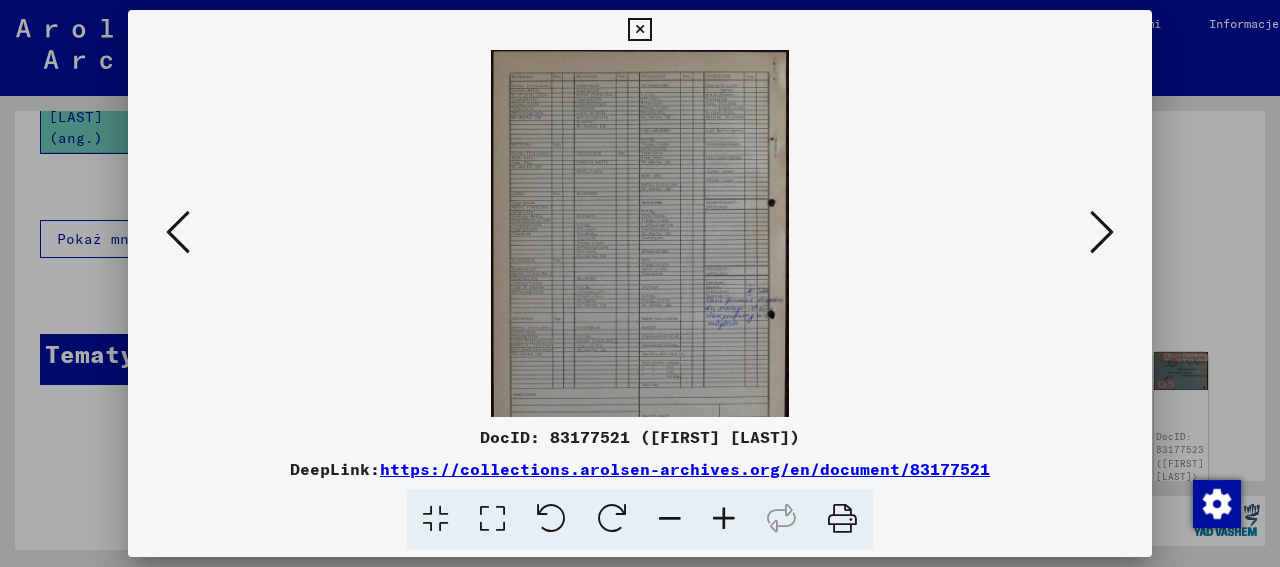 click at bounding box center [724, 519] 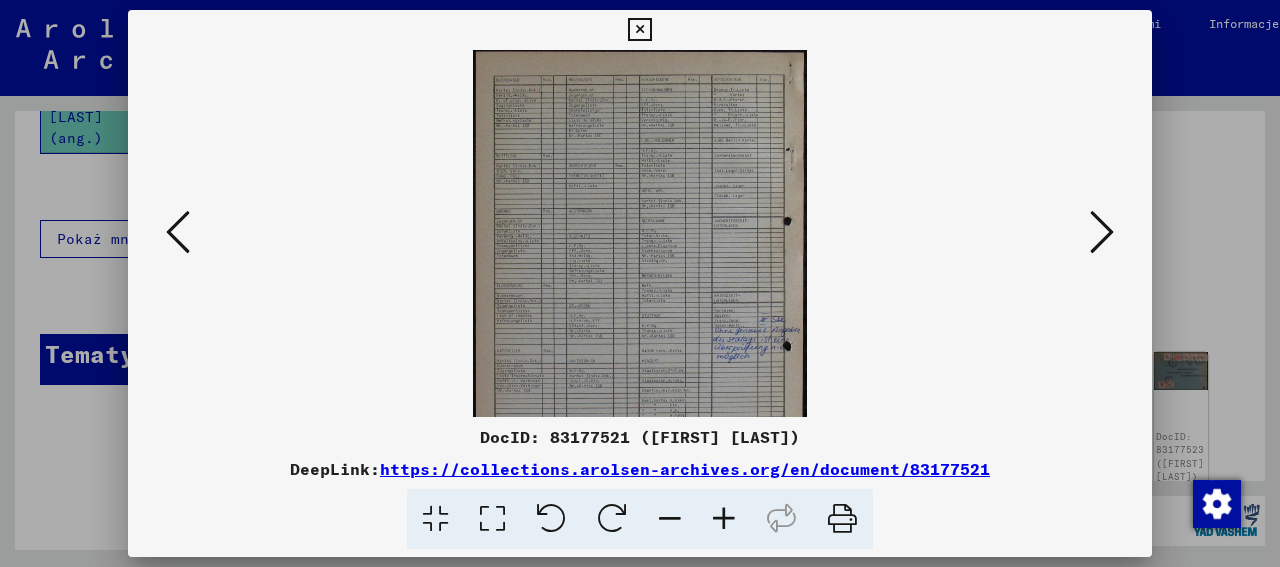 click at bounding box center (724, 519) 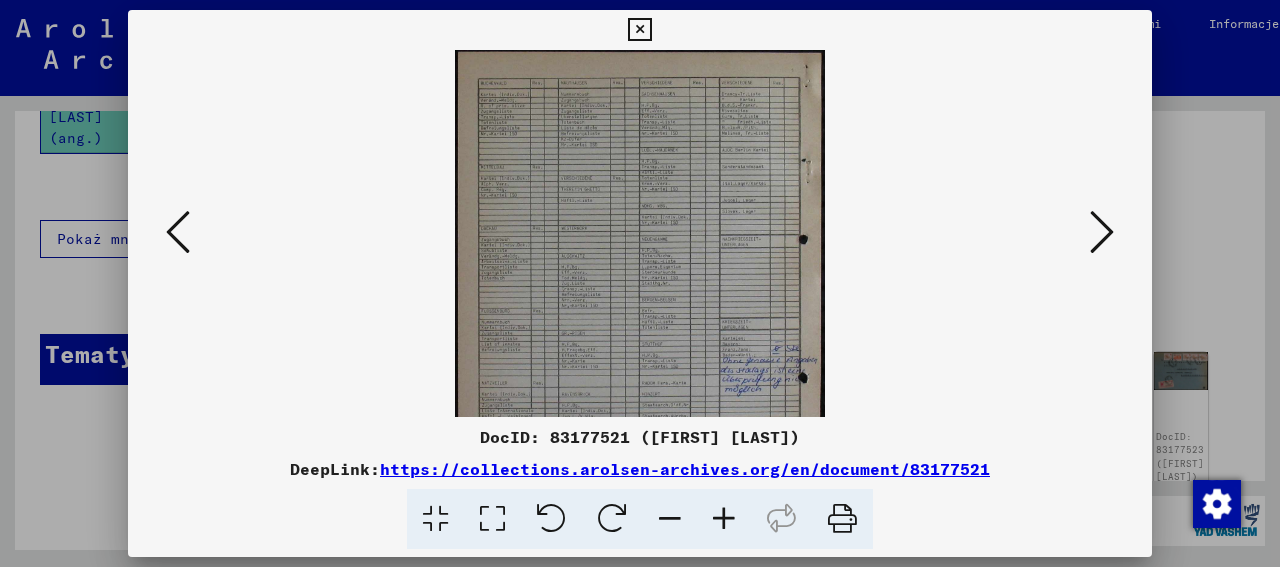 click at bounding box center (724, 519) 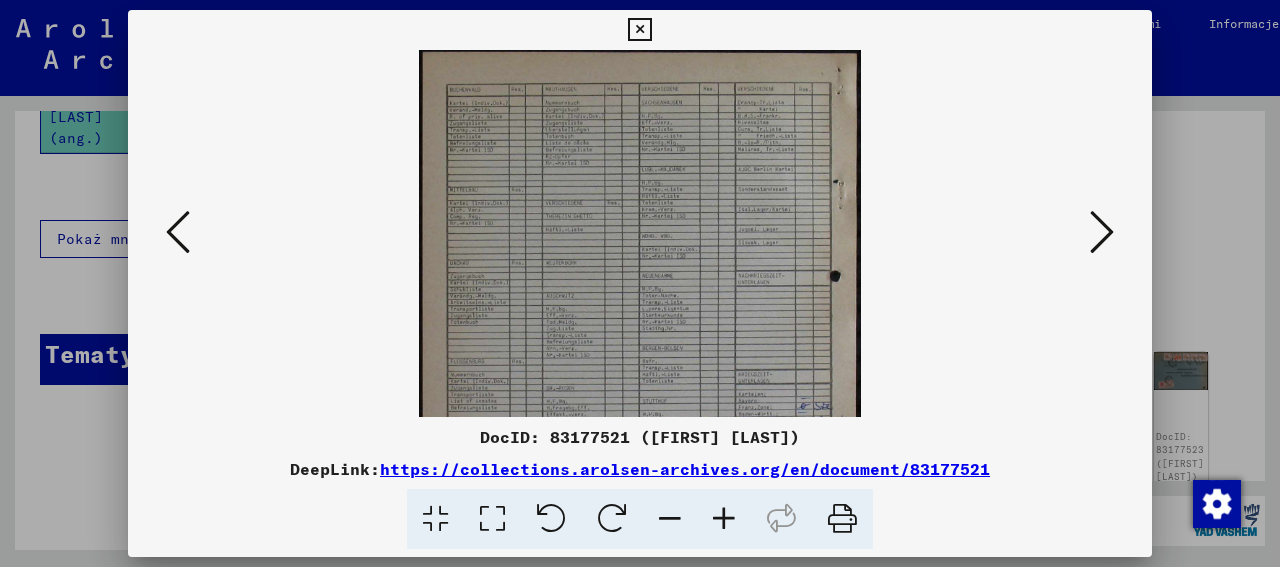 click at bounding box center [724, 519] 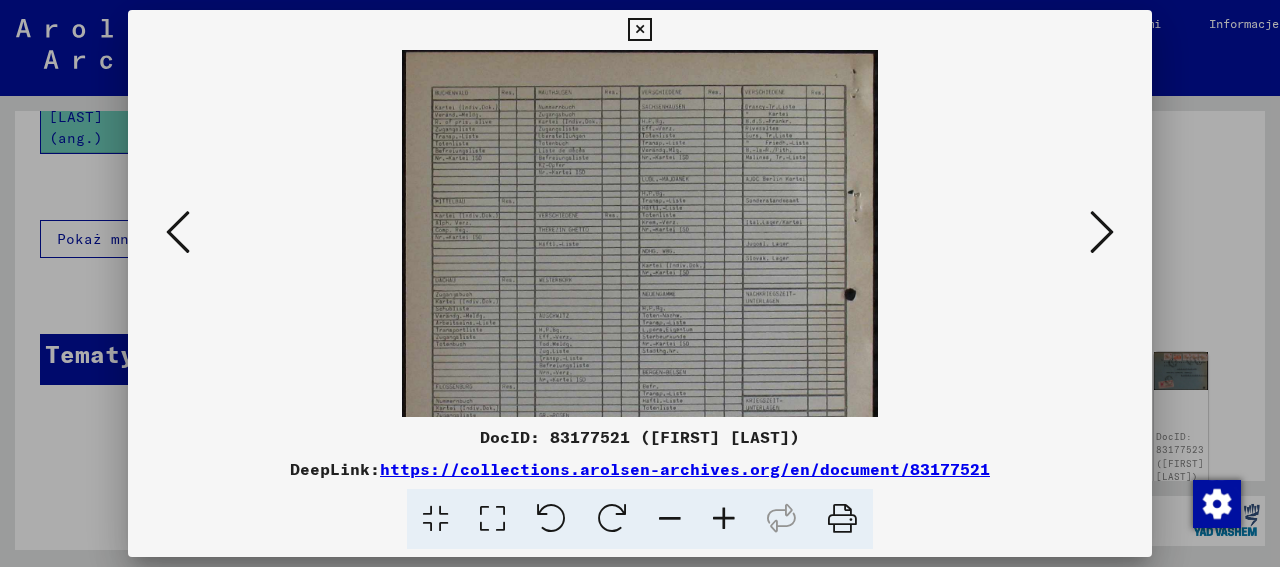 click at bounding box center (724, 519) 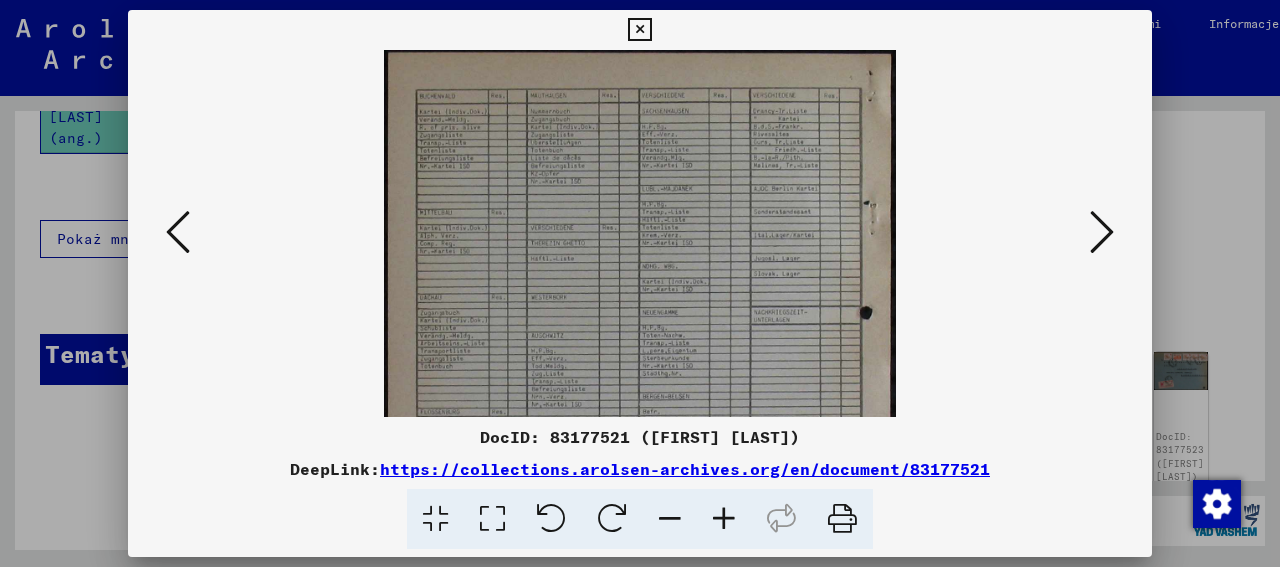click at bounding box center [724, 519] 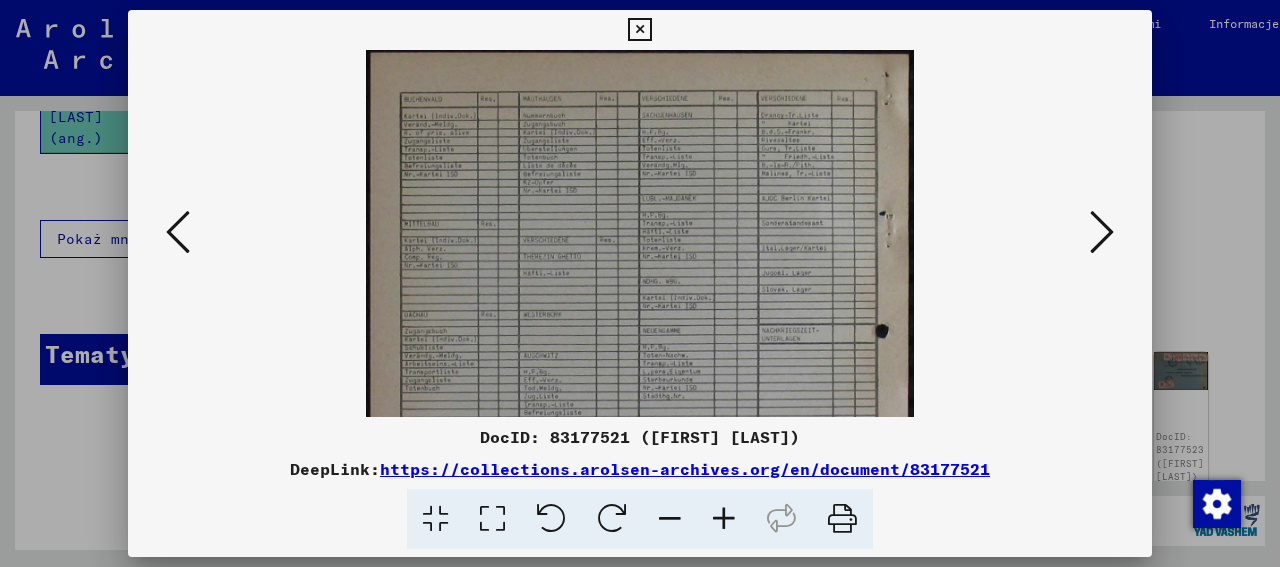 click at bounding box center (724, 519) 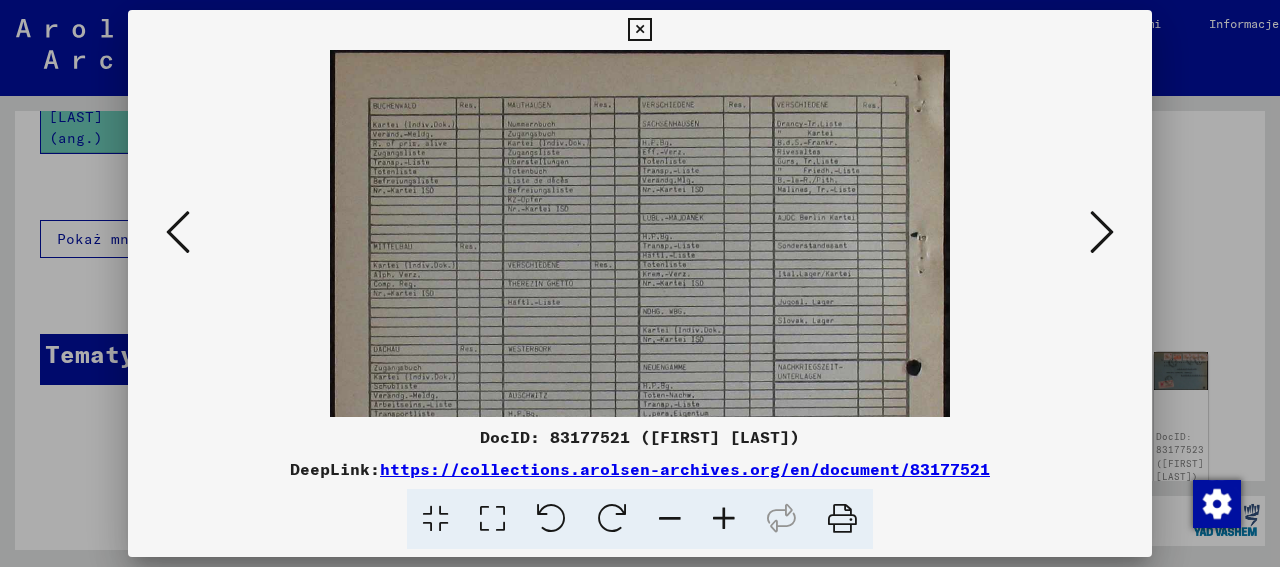 click at bounding box center [724, 519] 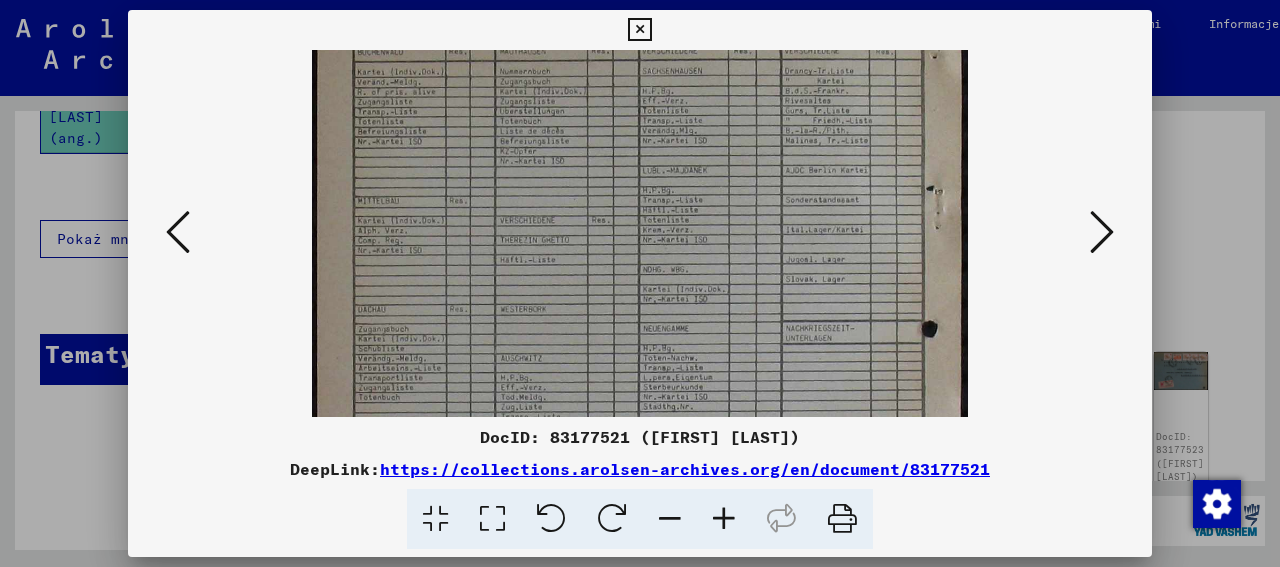 scroll, scrollTop: 62, scrollLeft: 0, axis: vertical 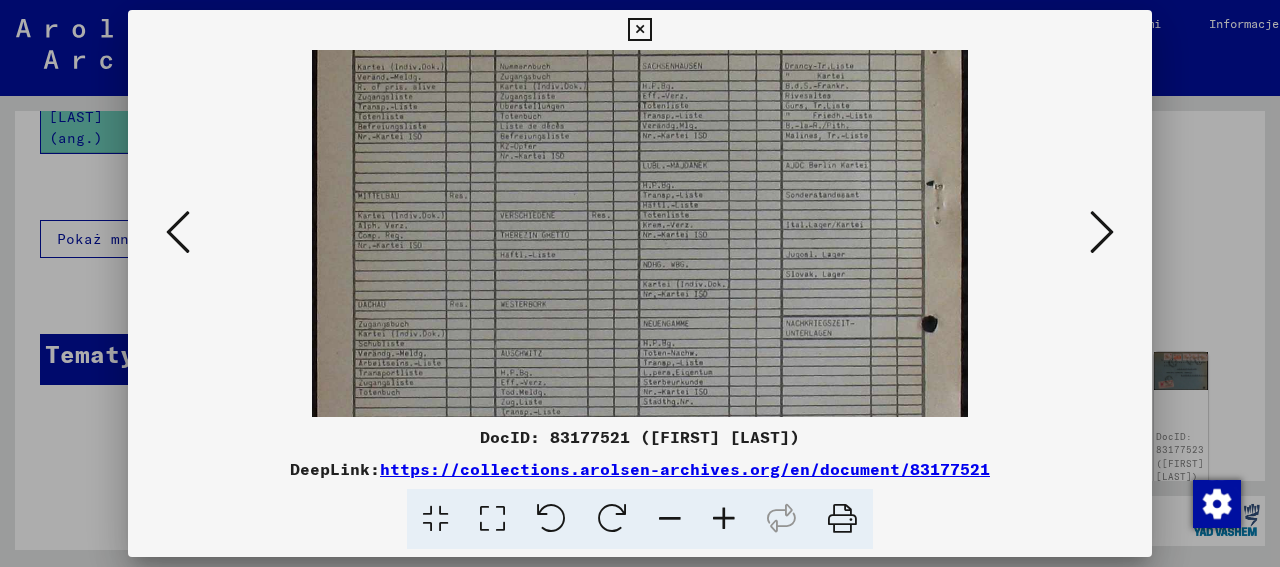 drag, startPoint x: 638, startPoint y: 313, endPoint x: 755, endPoint y: 251, distance: 132.41223 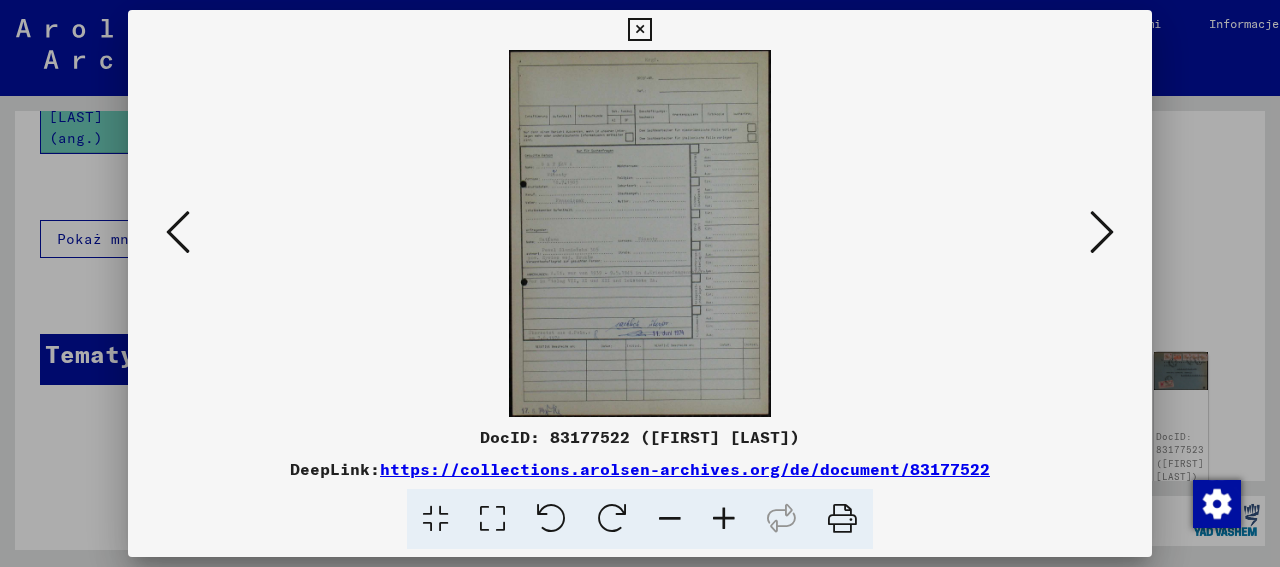scroll, scrollTop: 0, scrollLeft: 0, axis: both 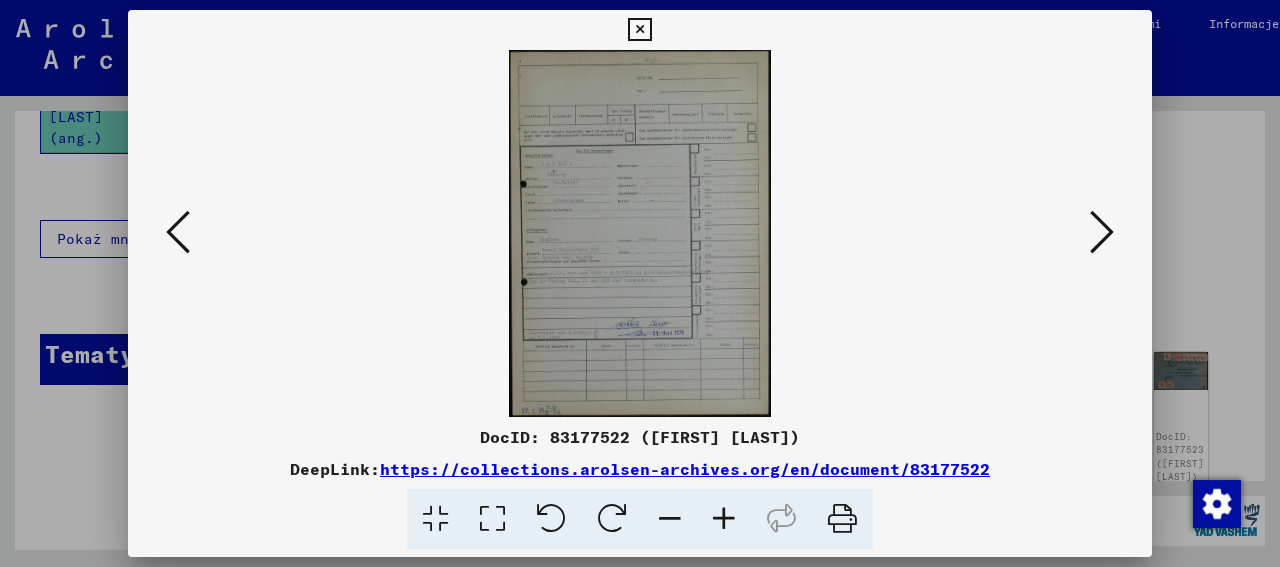 click at bounding box center [724, 519] 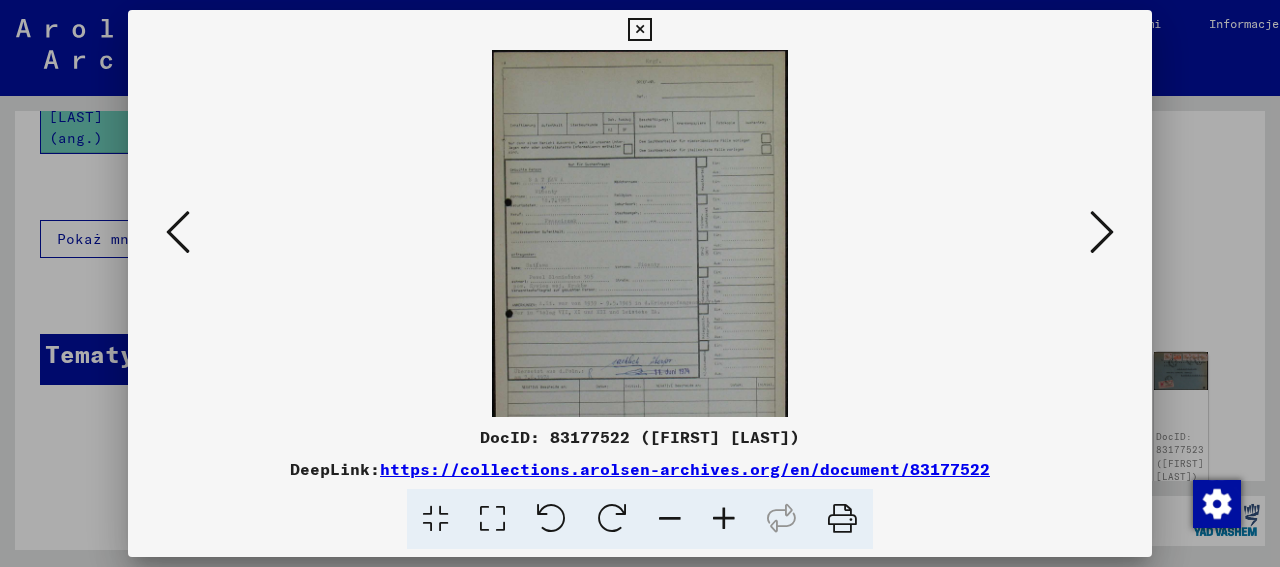 click at bounding box center (724, 519) 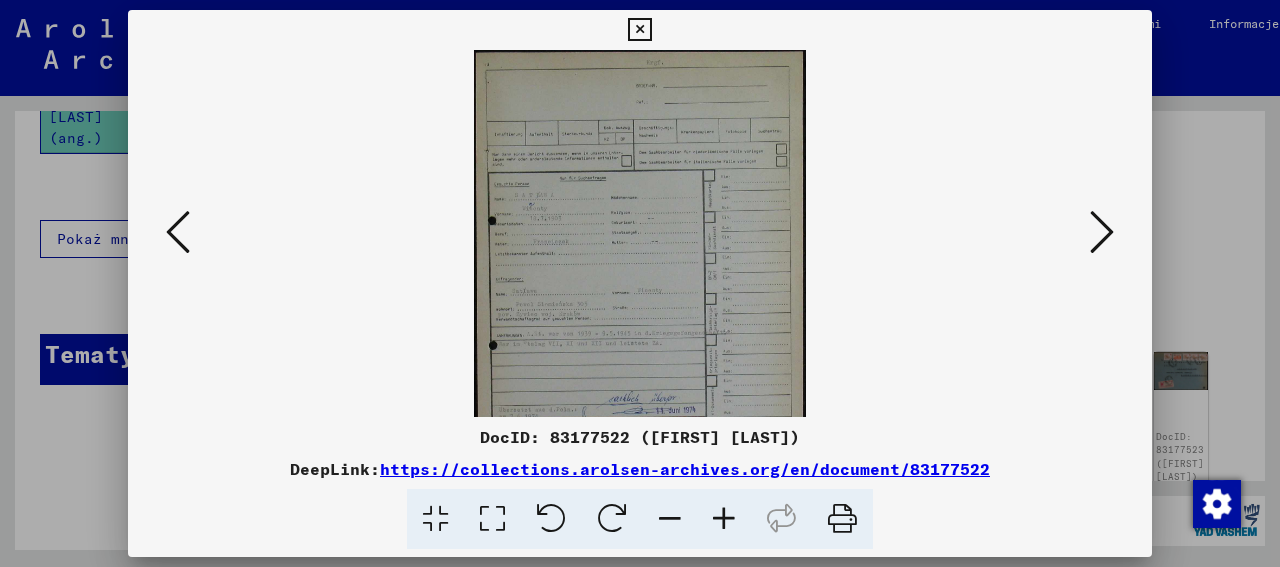 click at bounding box center [724, 519] 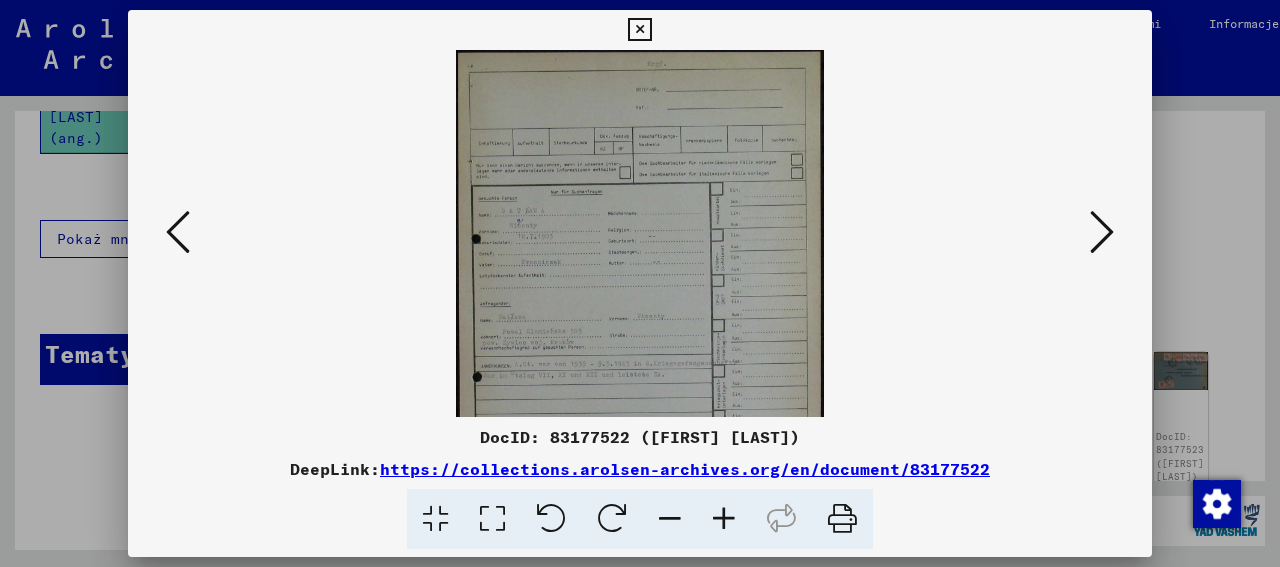 click at bounding box center [724, 519] 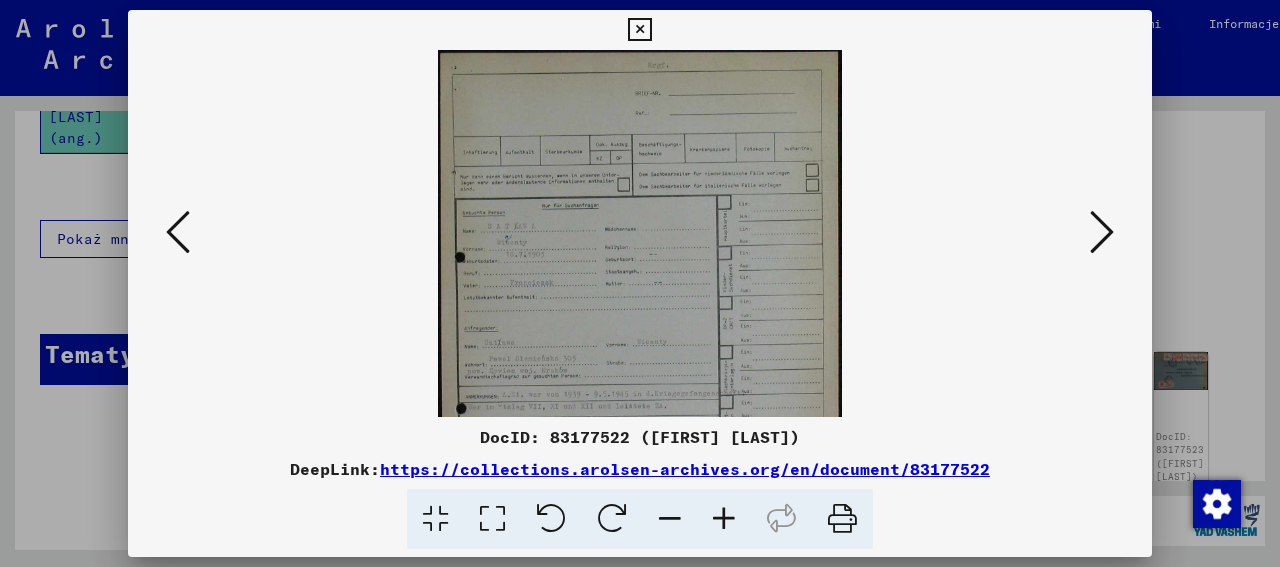 click at bounding box center (724, 519) 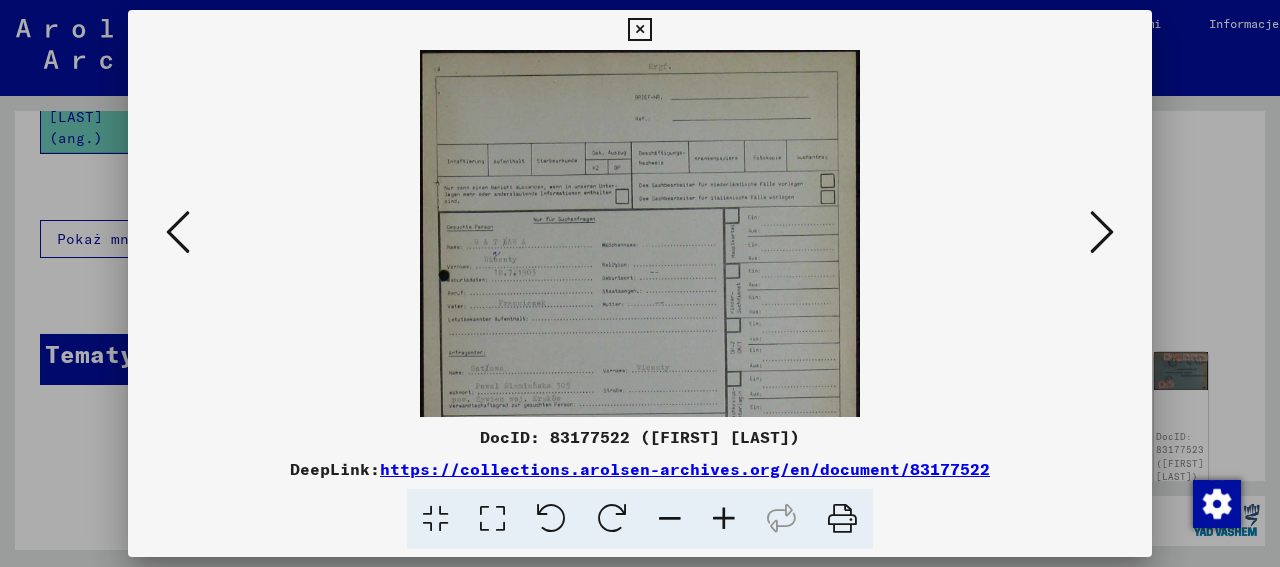 click at bounding box center [724, 519] 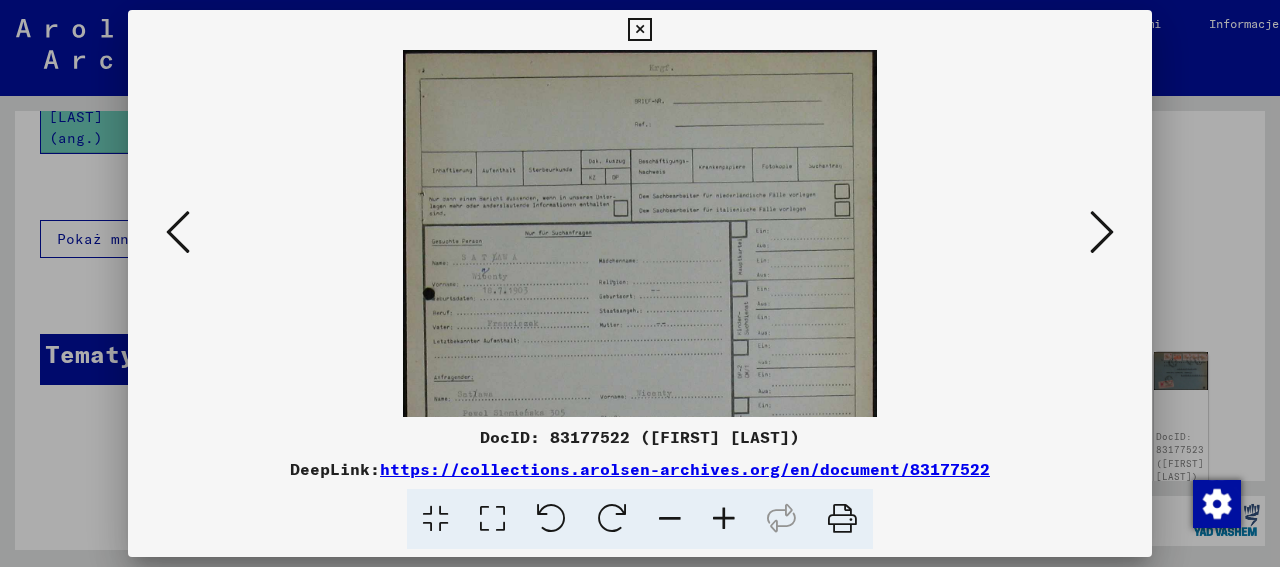 click at bounding box center (724, 519) 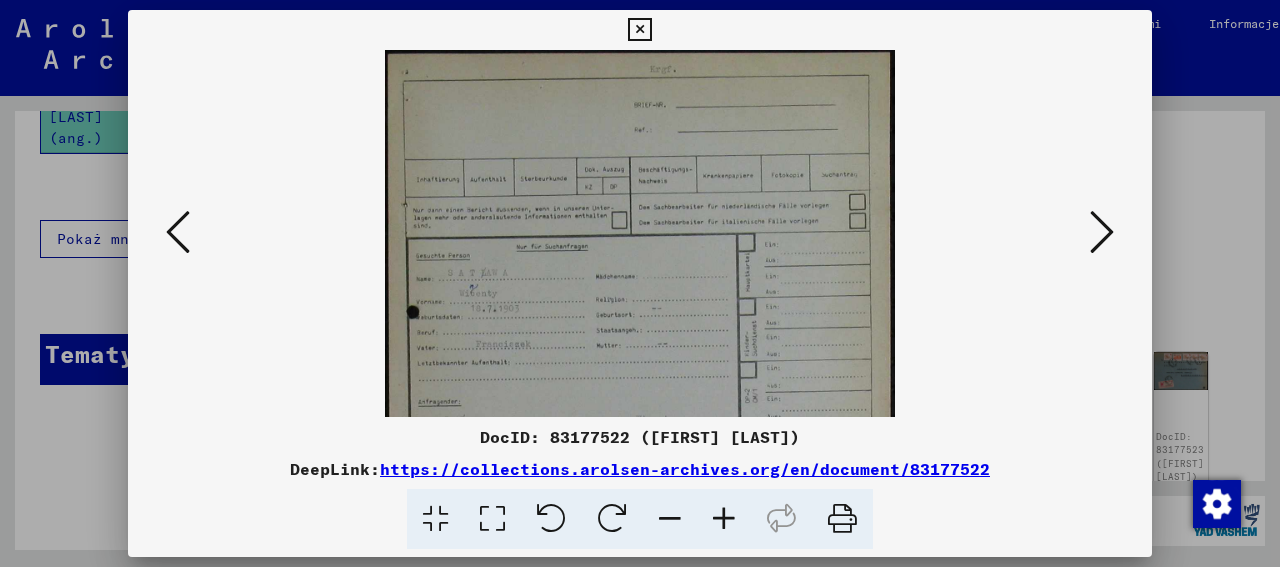 click at bounding box center [724, 519] 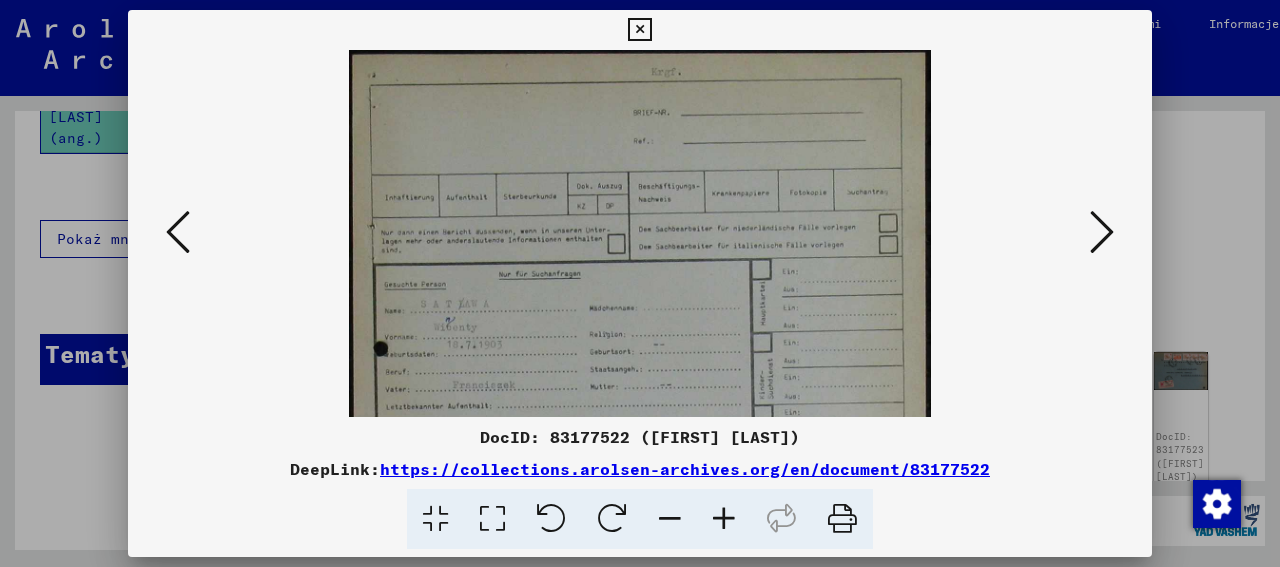click at bounding box center (724, 519) 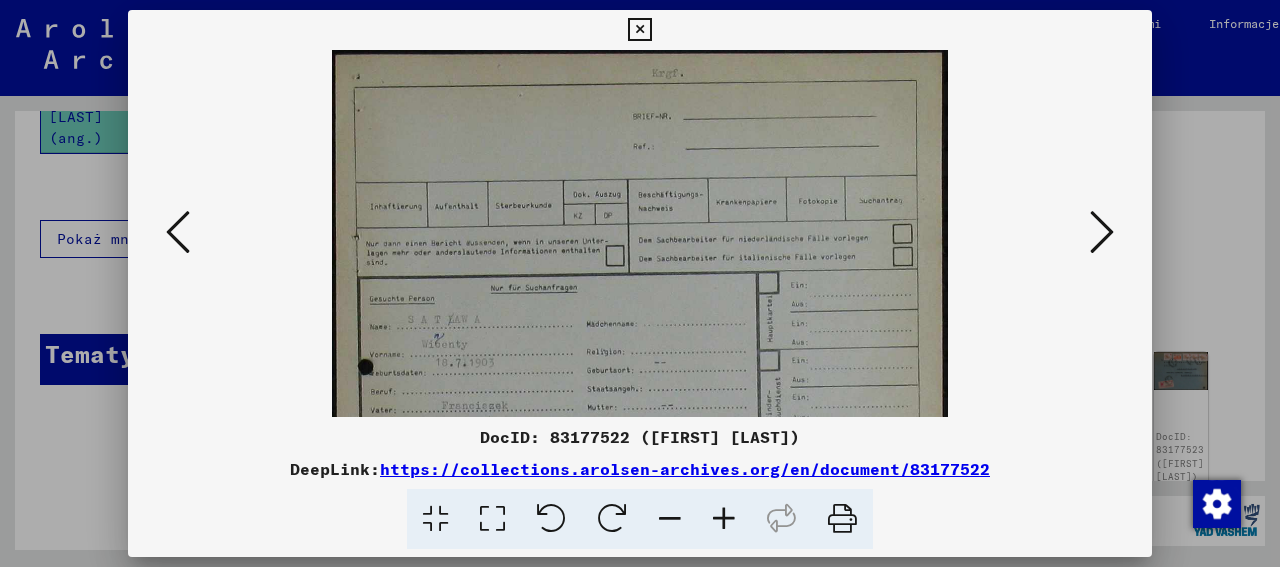 click at bounding box center [724, 519] 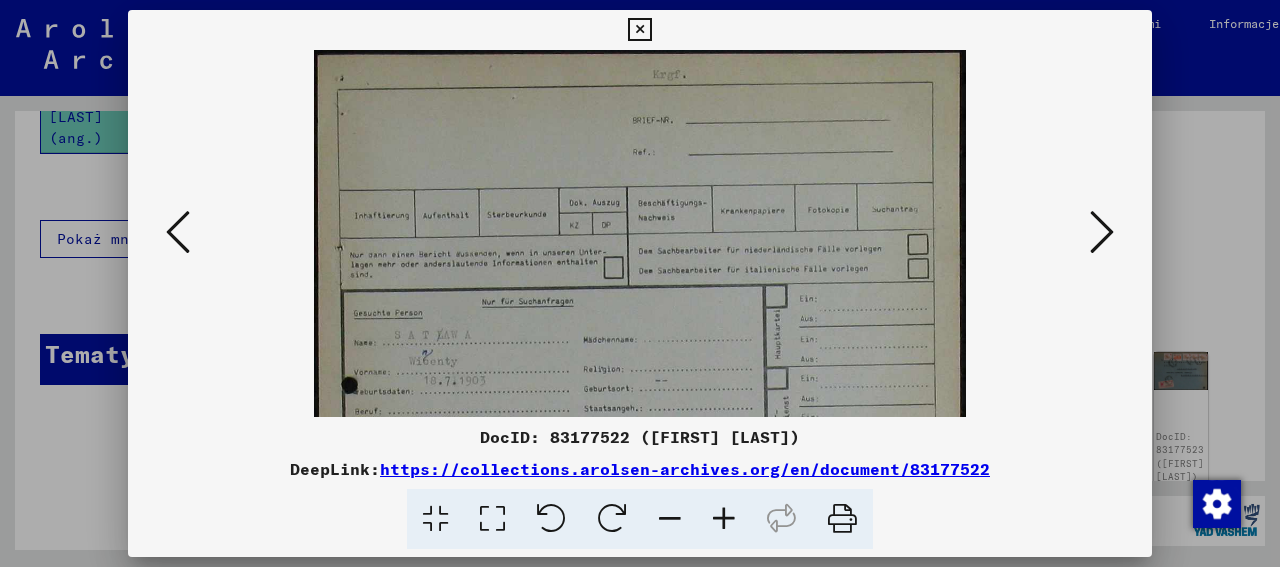 click at bounding box center [724, 519] 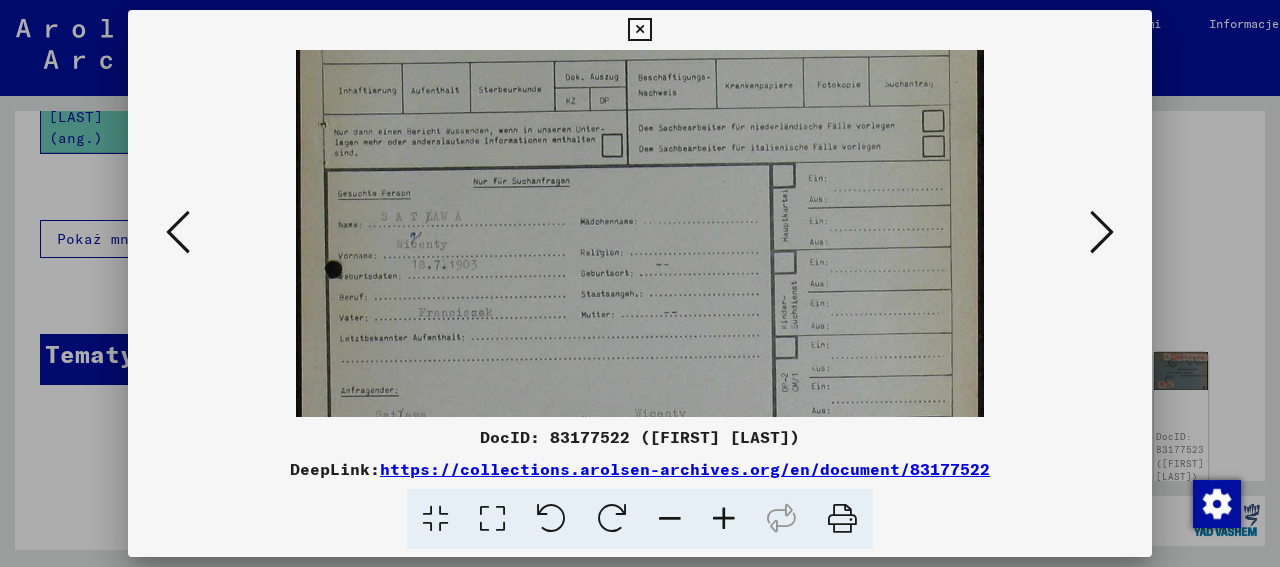 scroll, scrollTop: 136, scrollLeft: 0, axis: vertical 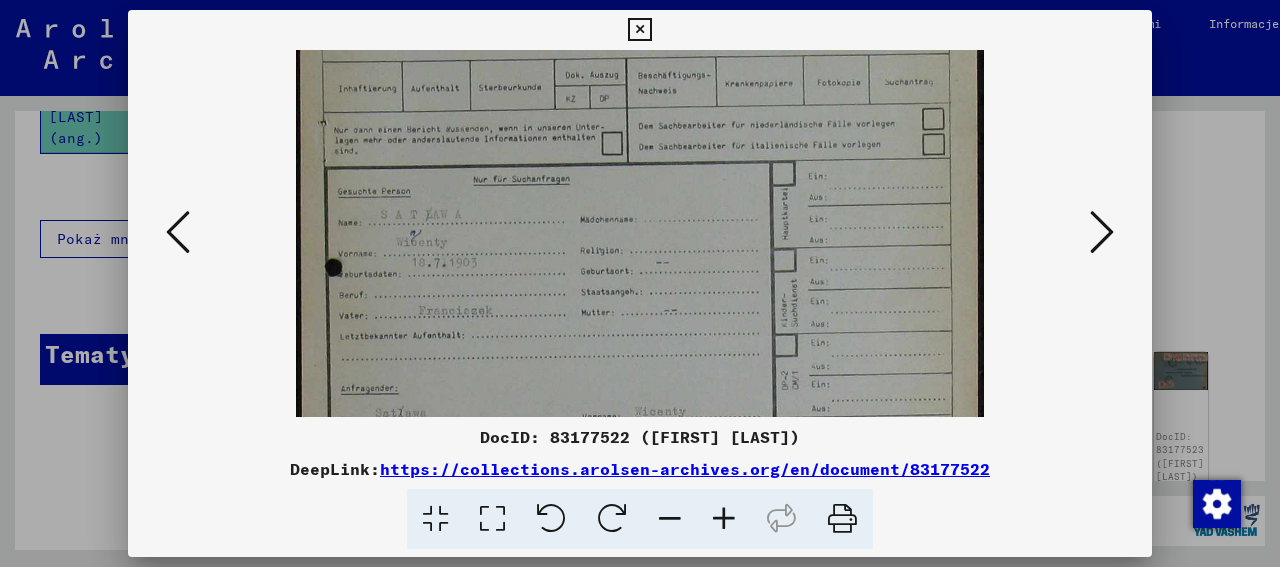 drag, startPoint x: 674, startPoint y: 343, endPoint x: 758, endPoint y: 207, distance: 159.84993 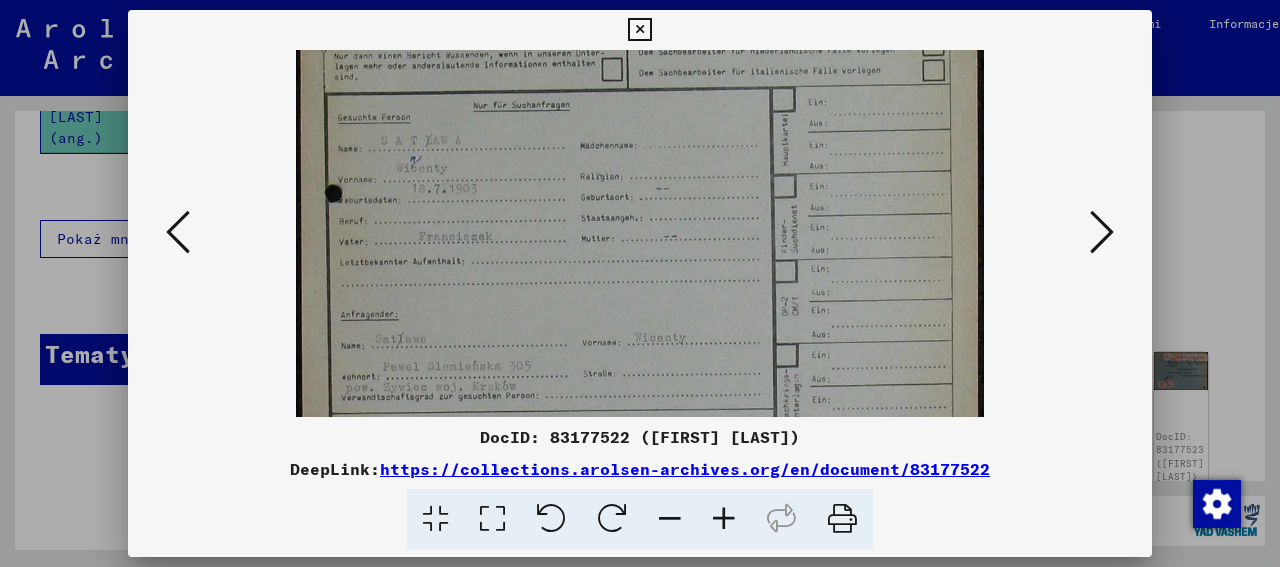 scroll, scrollTop: 211, scrollLeft: 0, axis: vertical 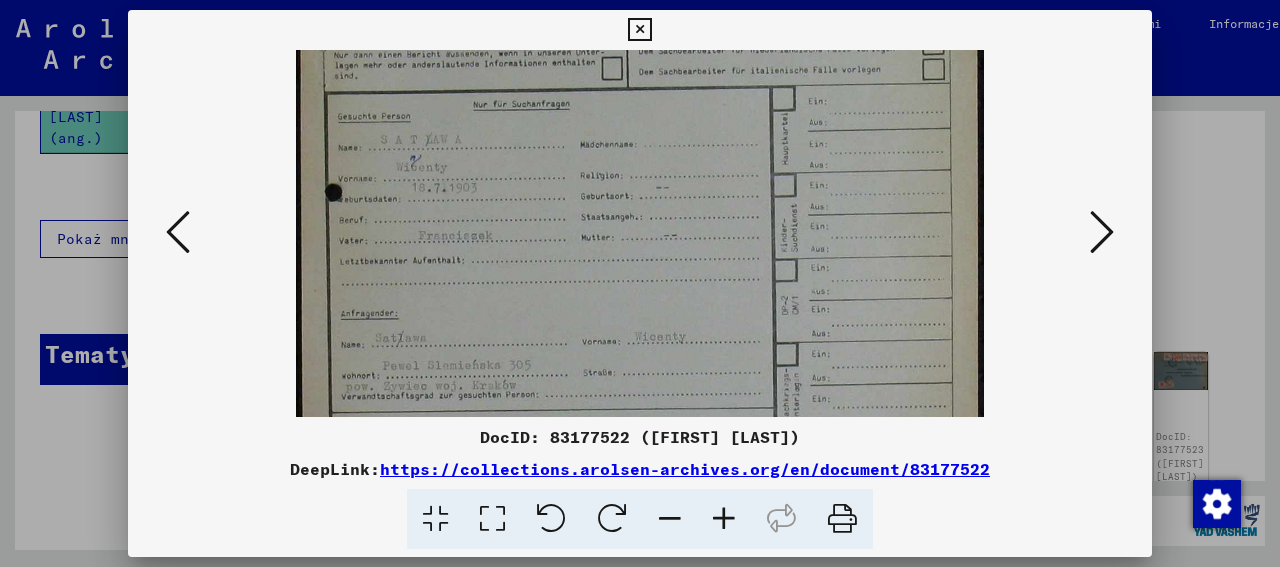 drag, startPoint x: 717, startPoint y: 295, endPoint x: 710, endPoint y: 220, distance: 75.32596 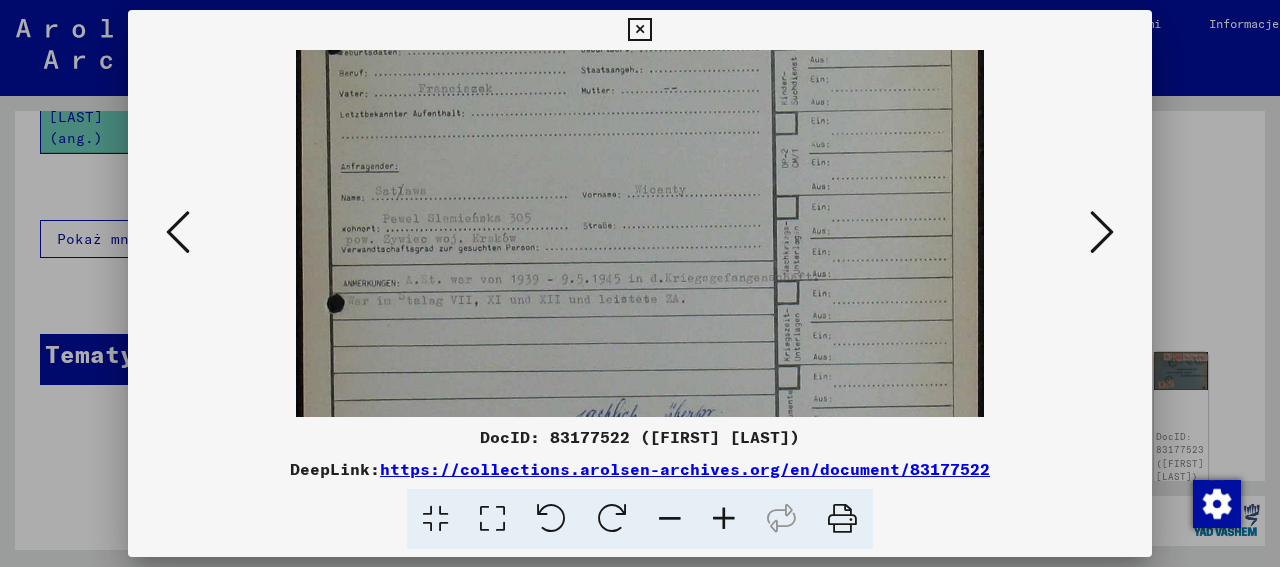 scroll, scrollTop: 367, scrollLeft: 0, axis: vertical 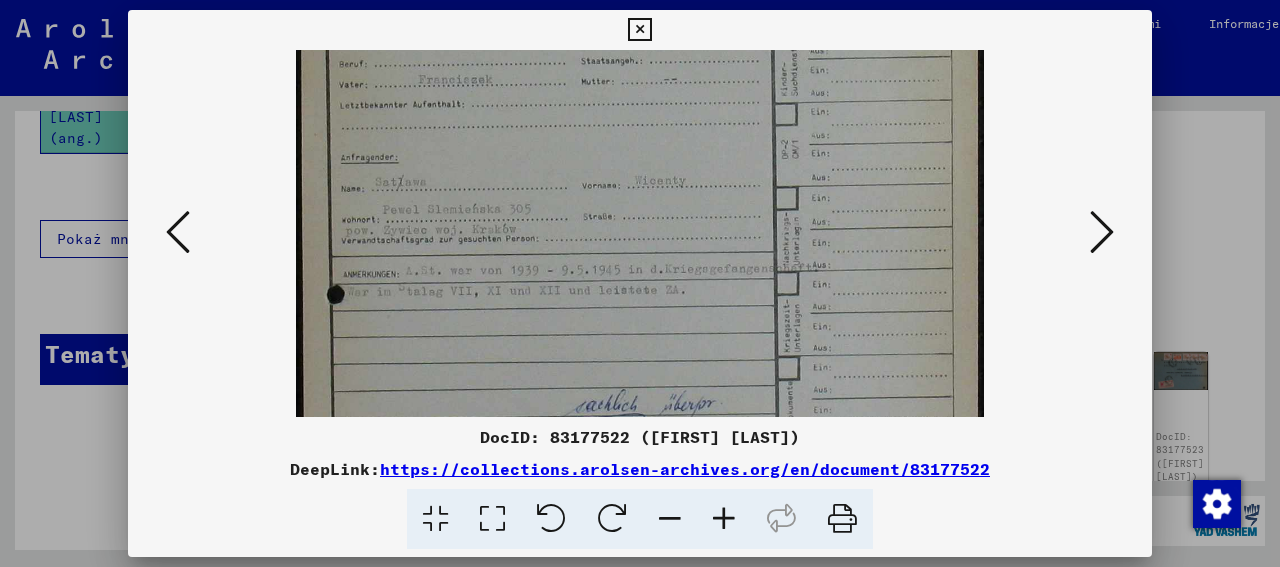 drag, startPoint x: 703, startPoint y: 331, endPoint x: 685, endPoint y: 175, distance: 157.03503 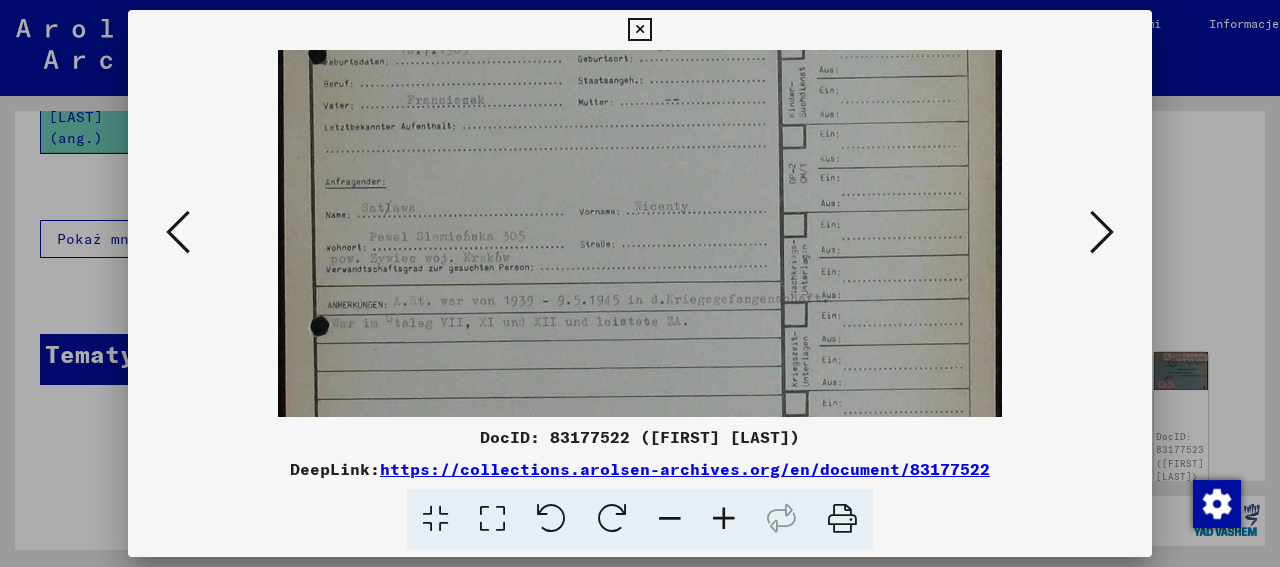 click at bounding box center [724, 519] 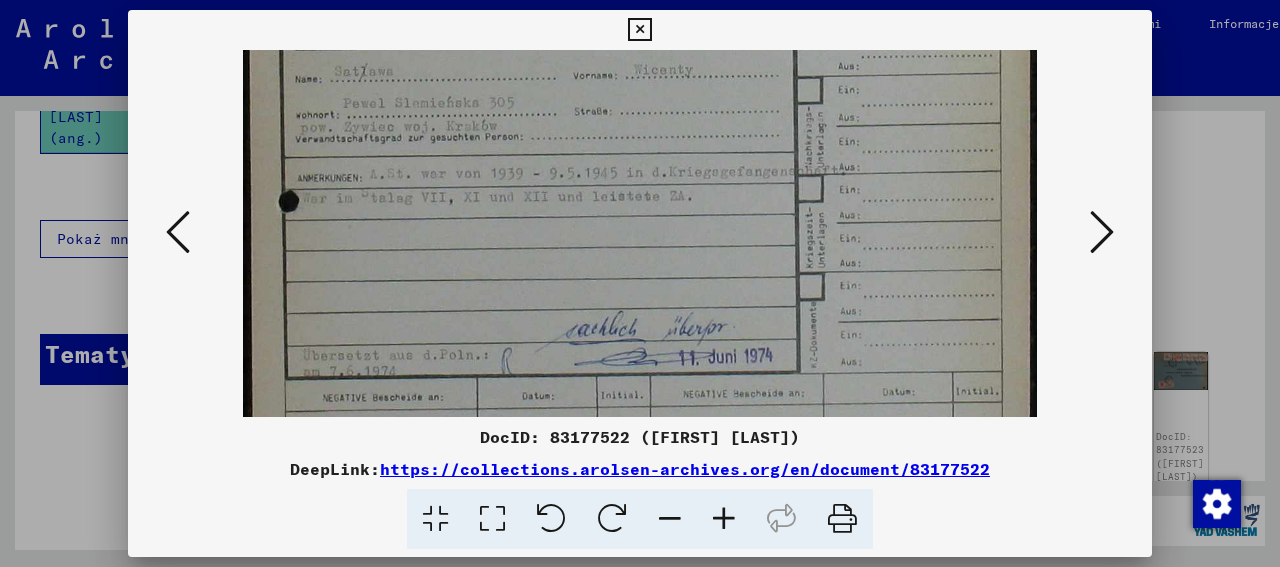 scroll, scrollTop: 567, scrollLeft: 0, axis: vertical 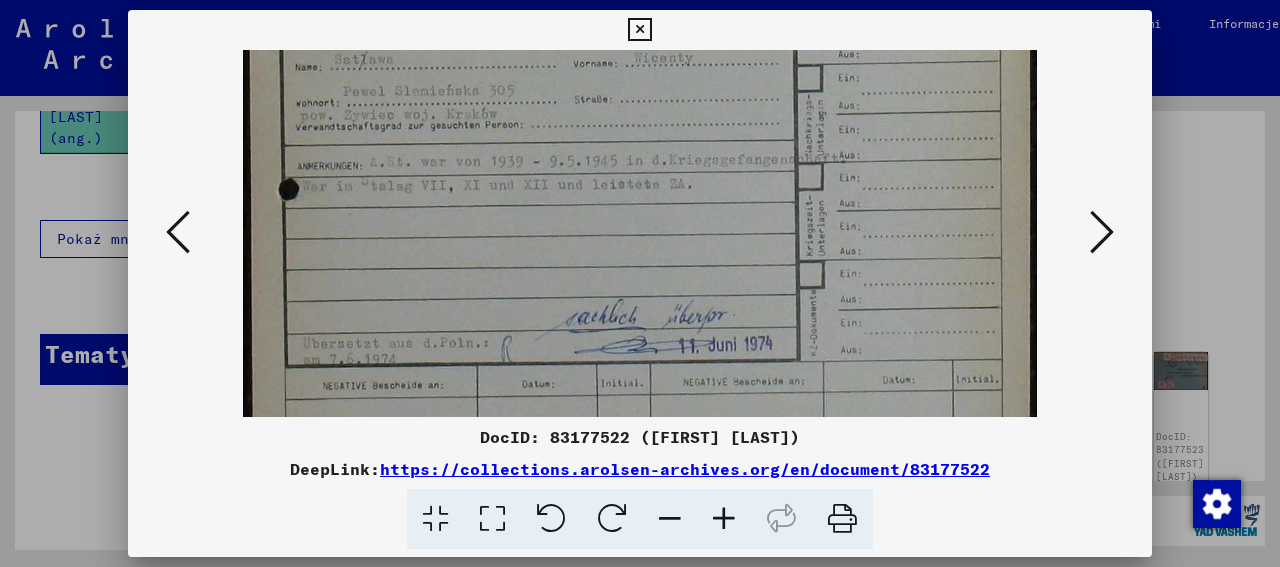 drag, startPoint x: 663, startPoint y: 329, endPoint x: 723, endPoint y: 129, distance: 208.80614 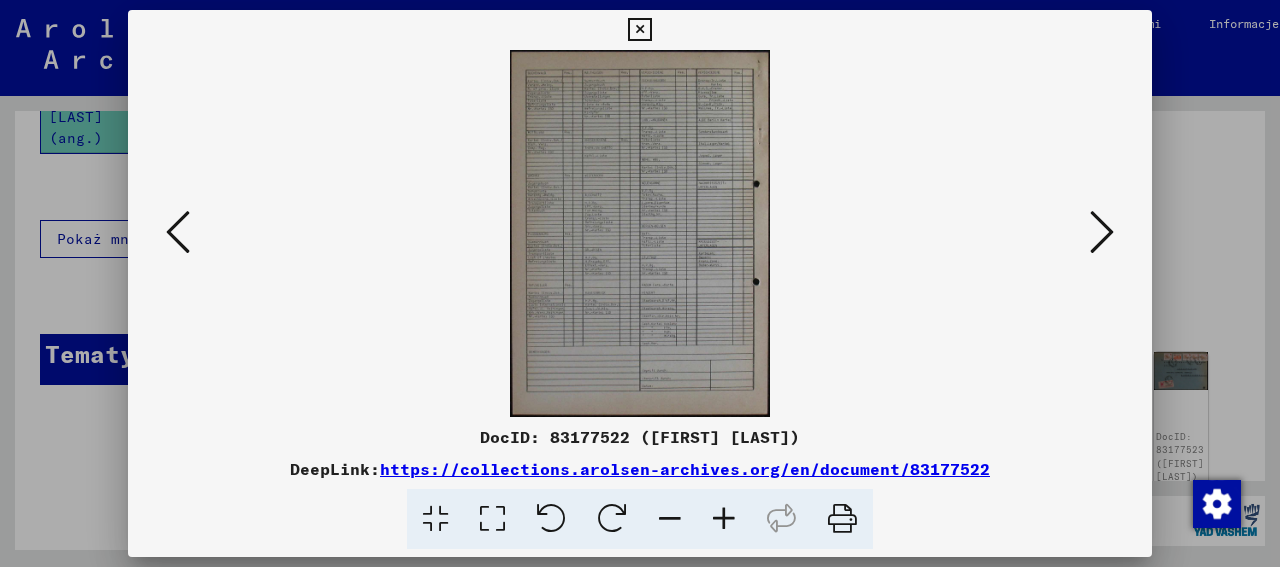 click at bounding box center (724, 519) 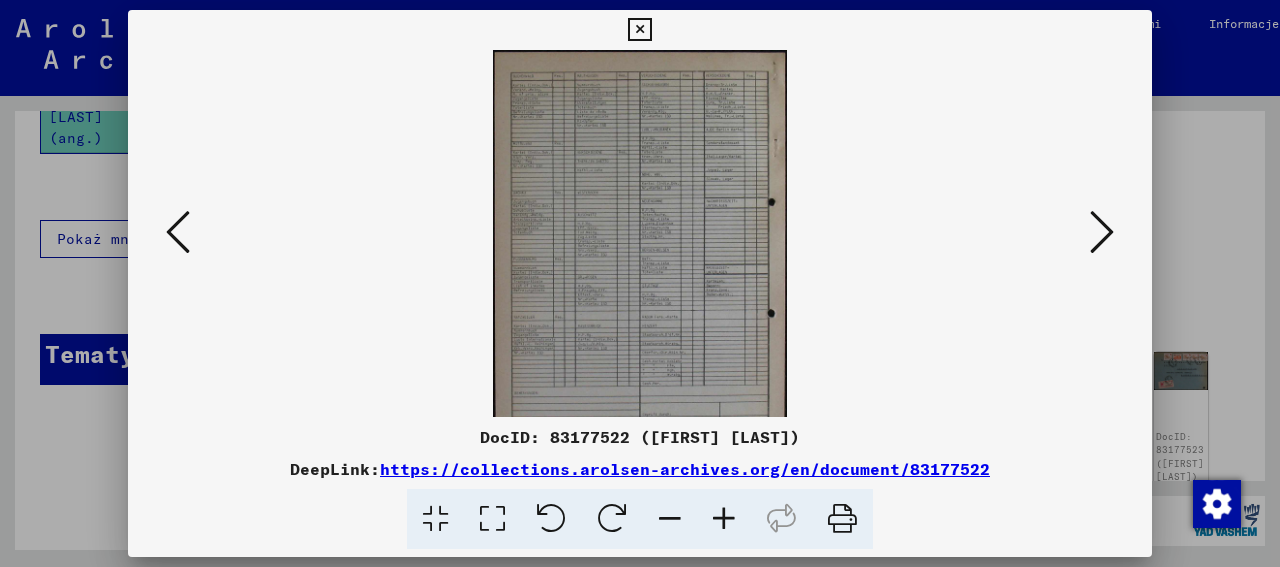 click at bounding box center (724, 519) 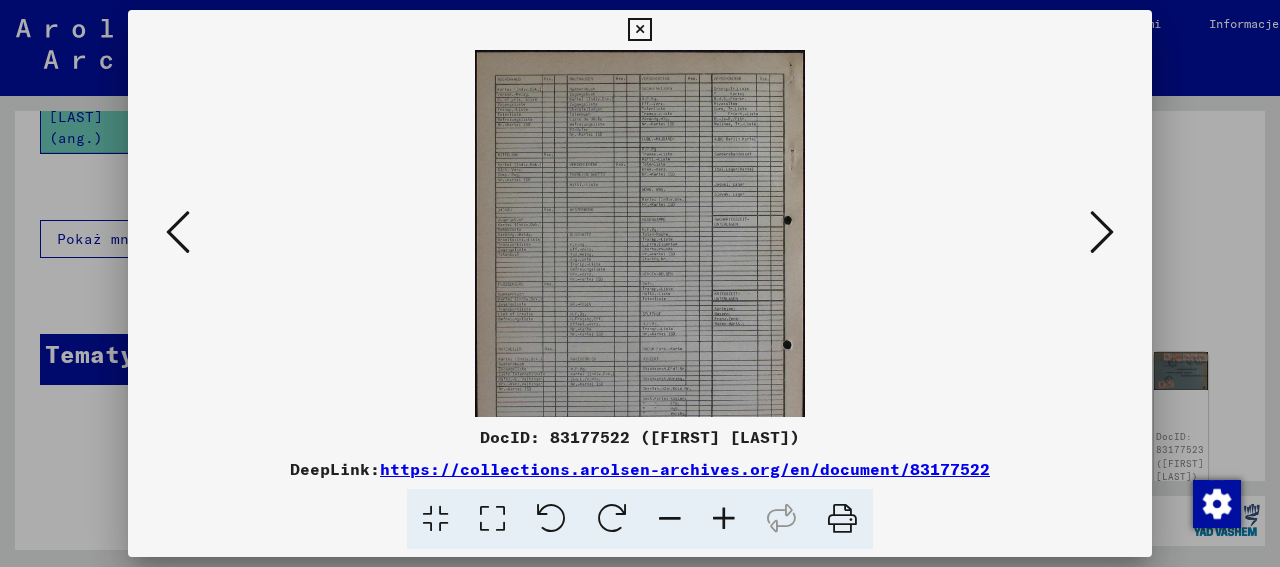 click at bounding box center [724, 519] 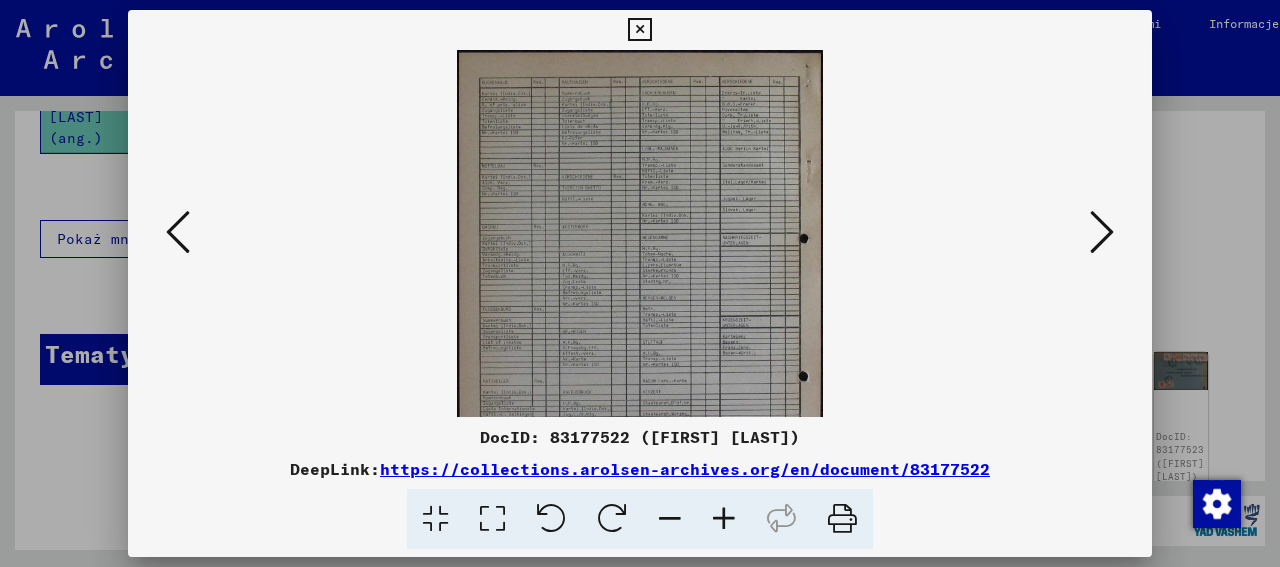 click at bounding box center (724, 519) 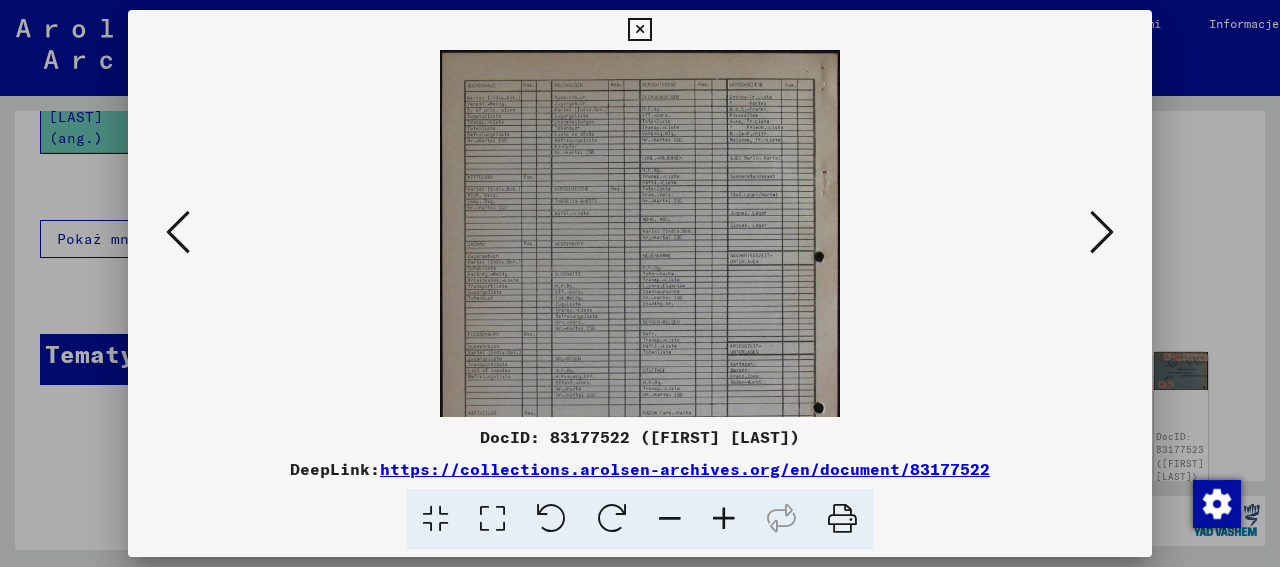 click at bounding box center (724, 519) 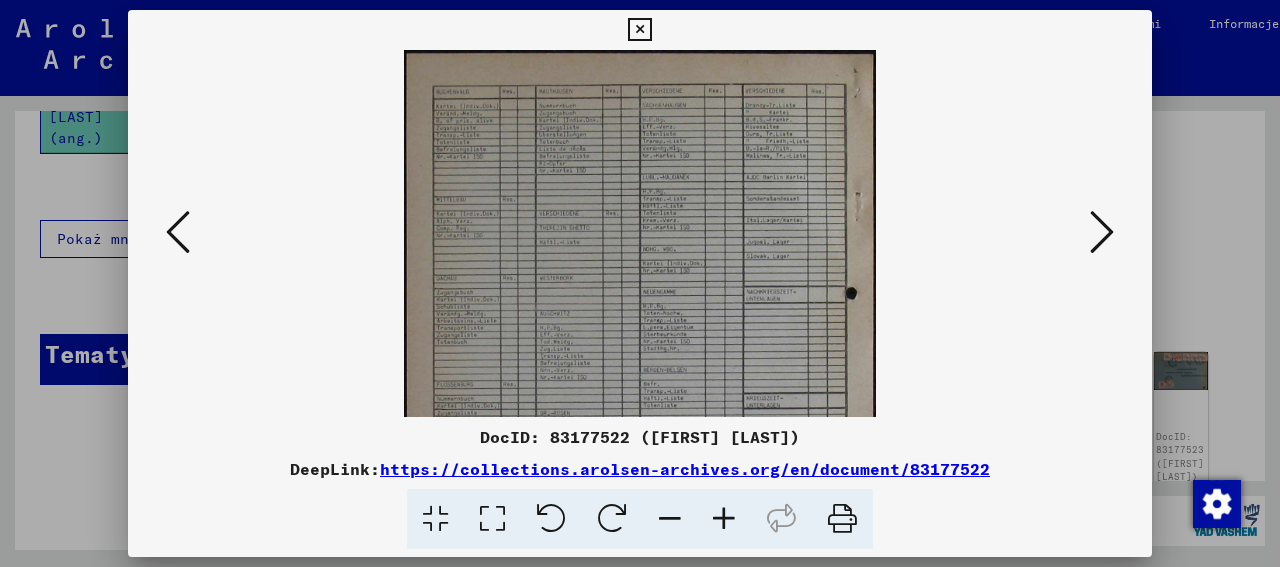 click at bounding box center (724, 519) 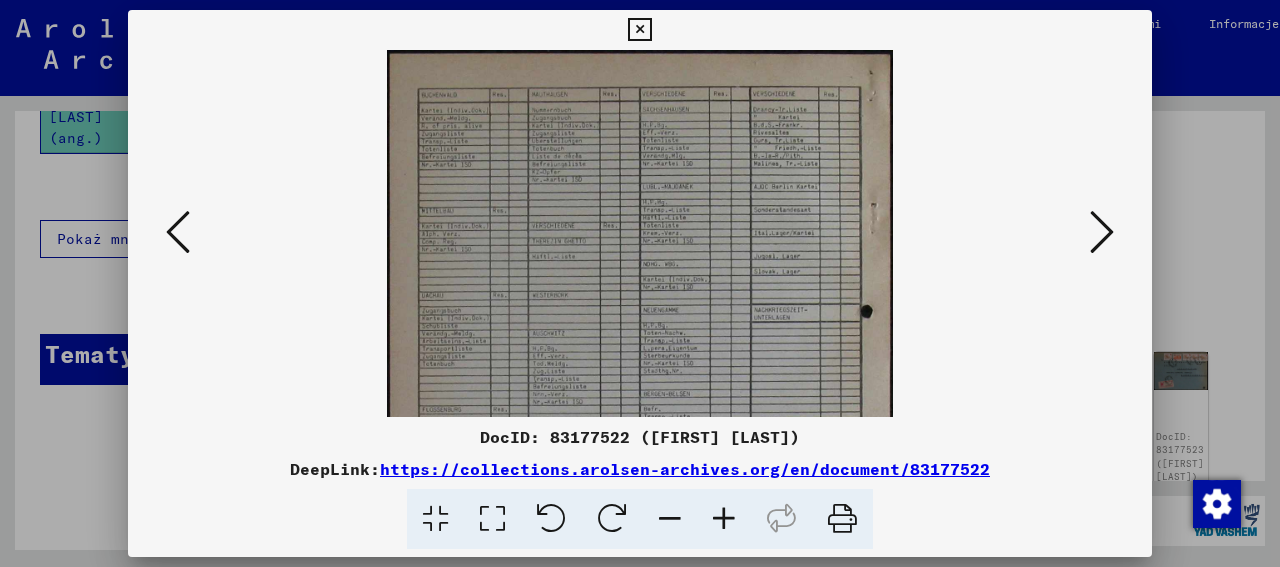 click at bounding box center (724, 519) 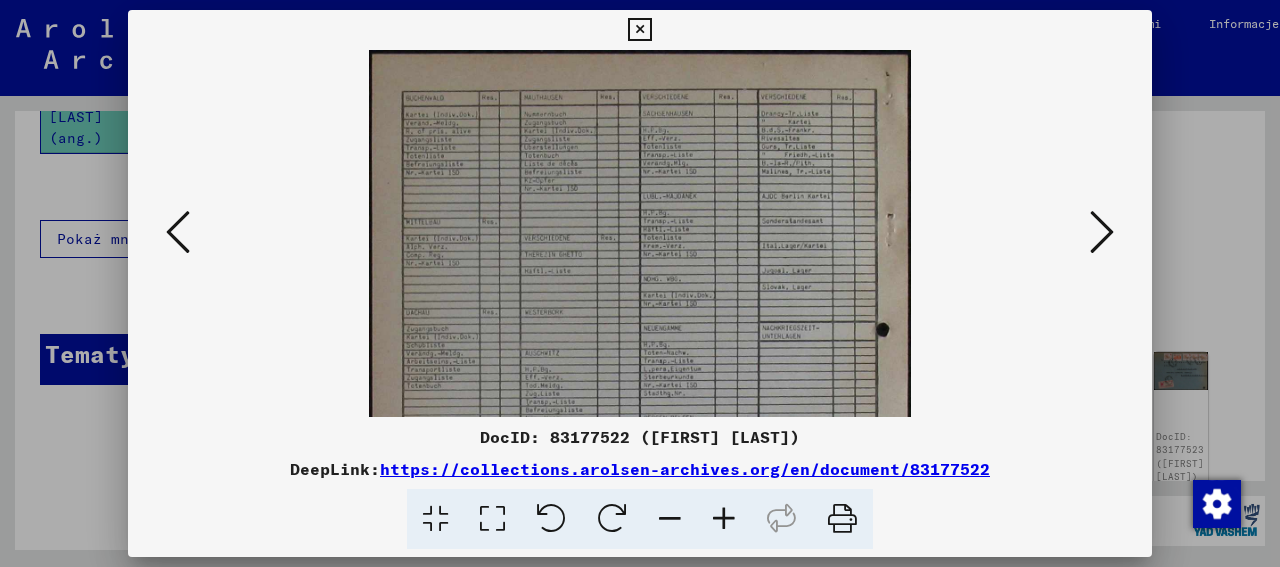 click at bounding box center [724, 519] 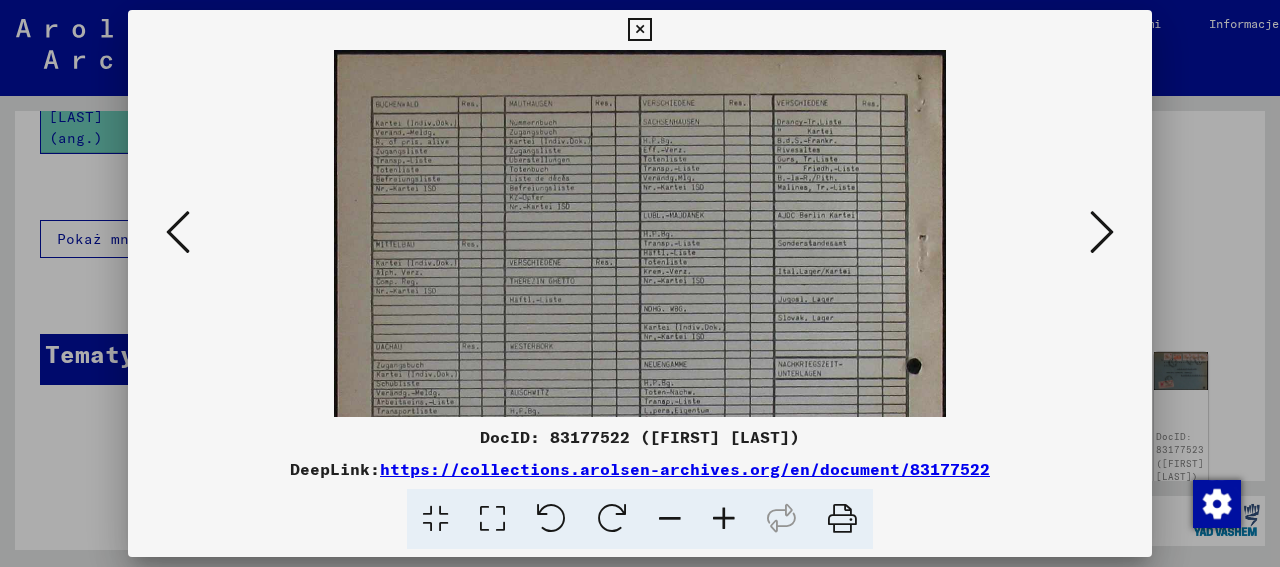 click at bounding box center [724, 519] 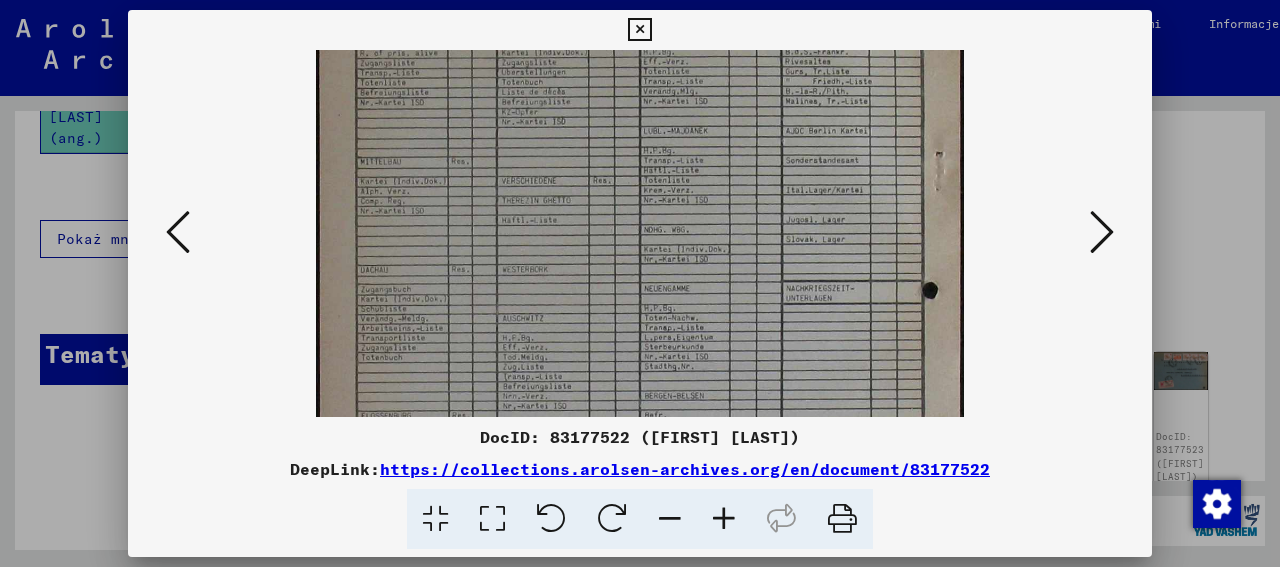 scroll, scrollTop: 117, scrollLeft: 0, axis: vertical 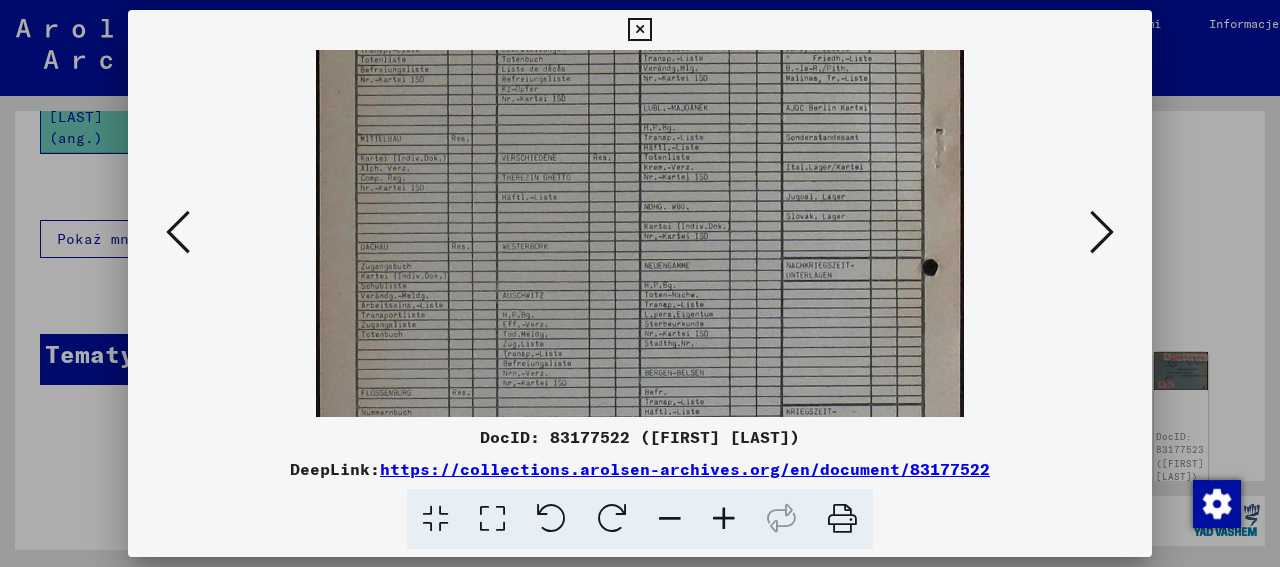 drag, startPoint x: 624, startPoint y: 311, endPoint x: 659, endPoint y: 197, distance: 119.25183 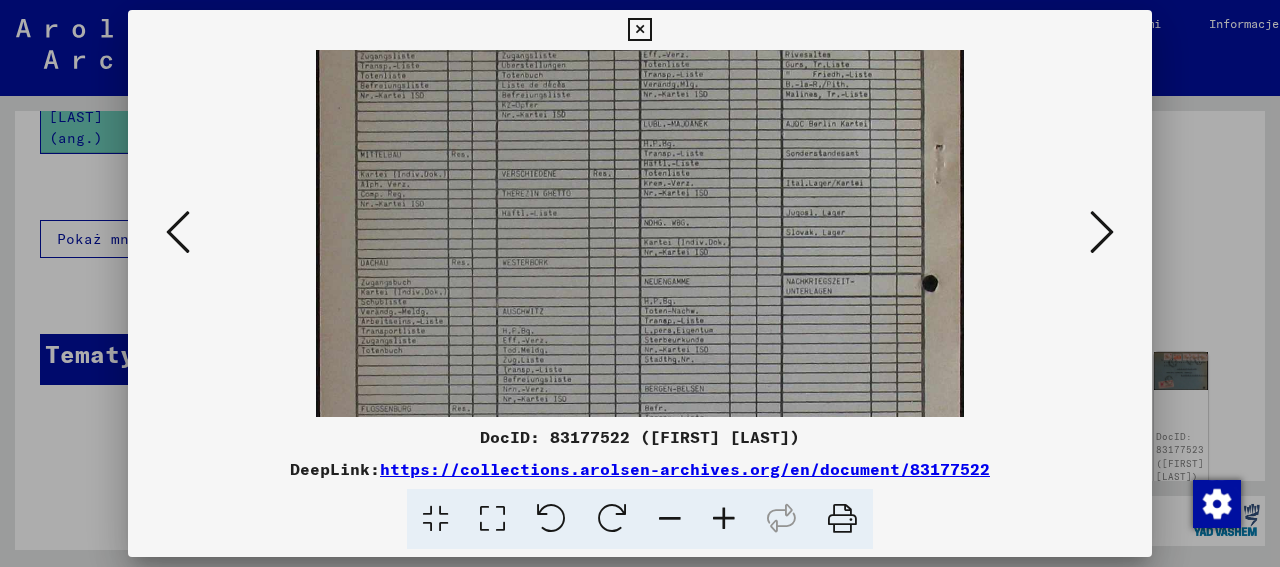 scroll, scrollTop: 94, scrollLeft: 0, axis: vertical 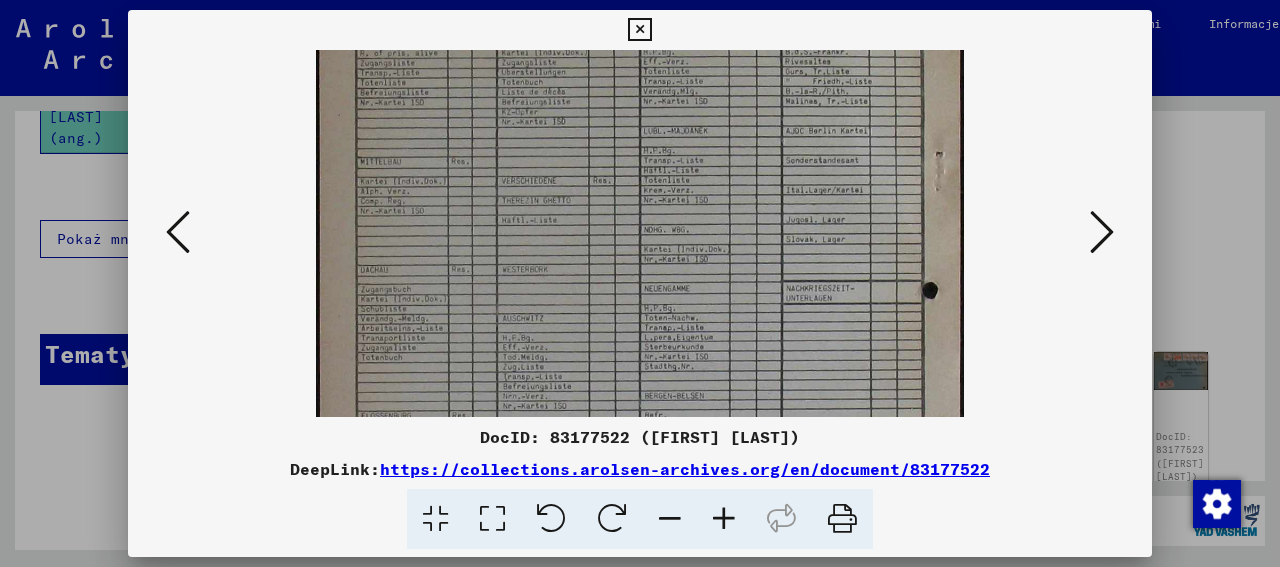 drag, startPoint x: 651, startPoint y: 275, endPoint x: 697, endPoint y: 302, distance: 53.338543 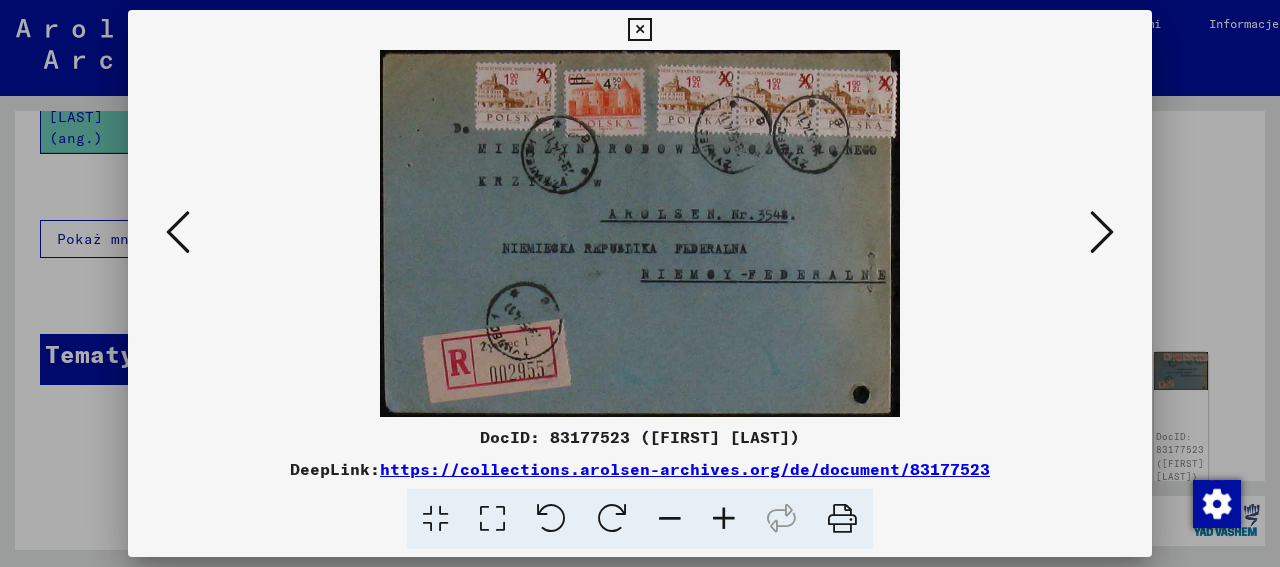 scroll, scrollTop: 0, scrollLeft: 0, axis: both 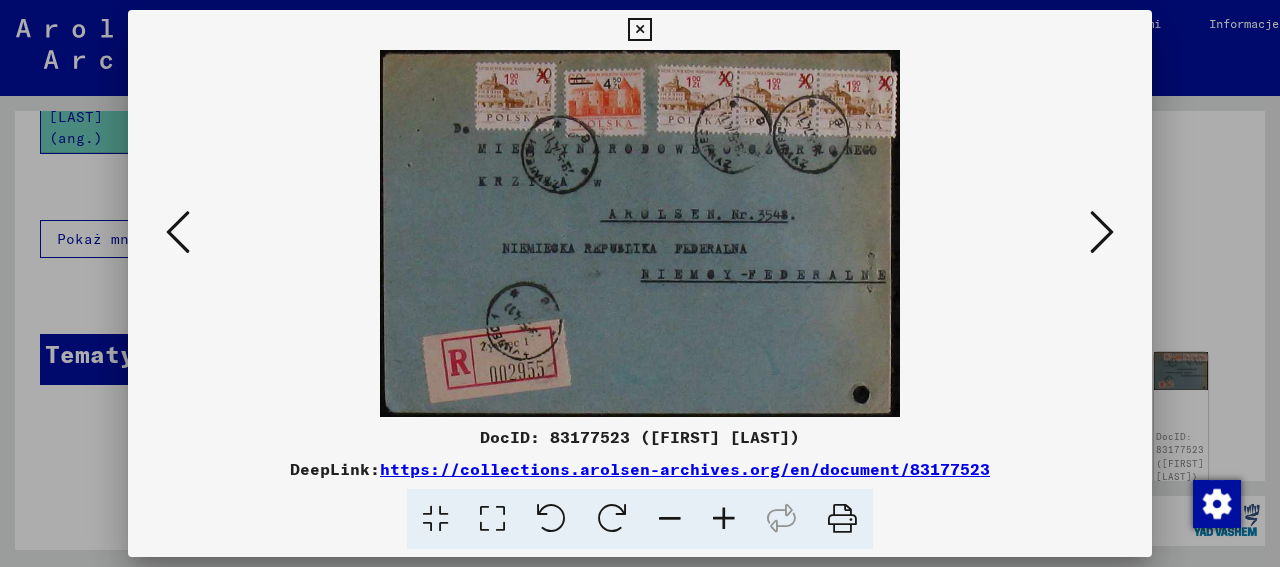 click at bounding box center [724, 519] 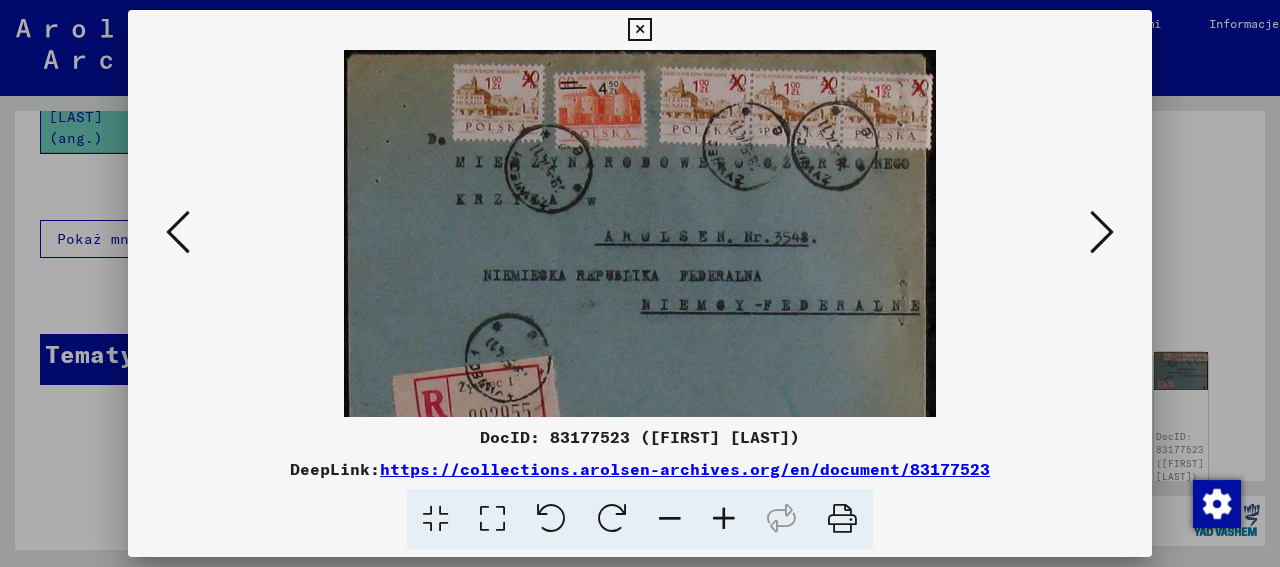 click at bounding box center [724, 519] 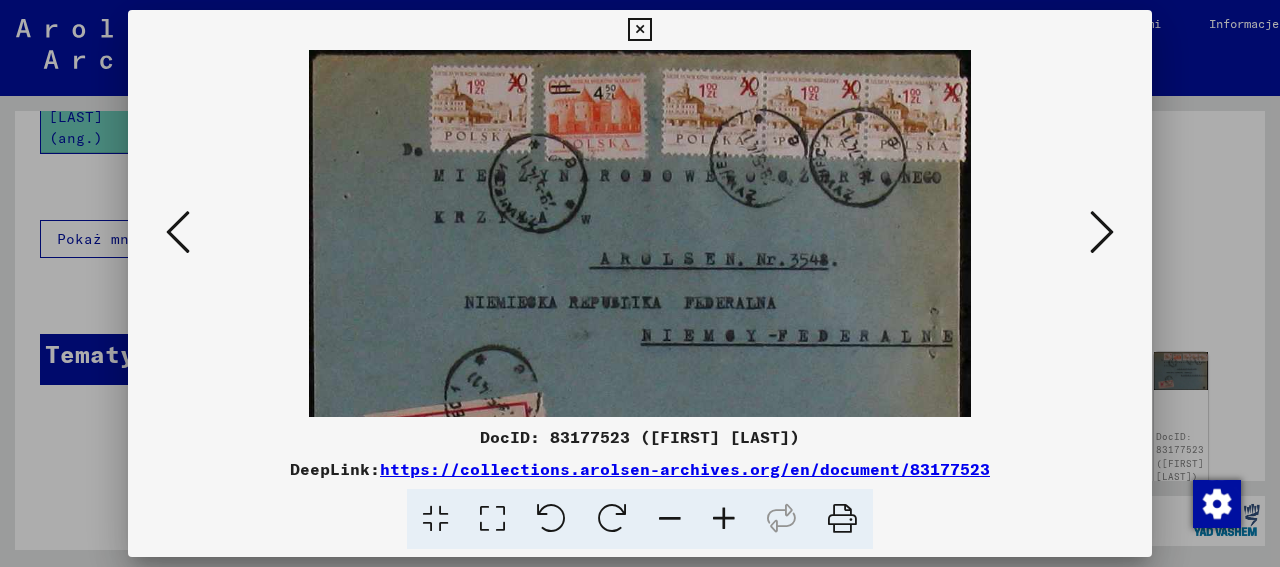 click at bounding box center (724, 519) 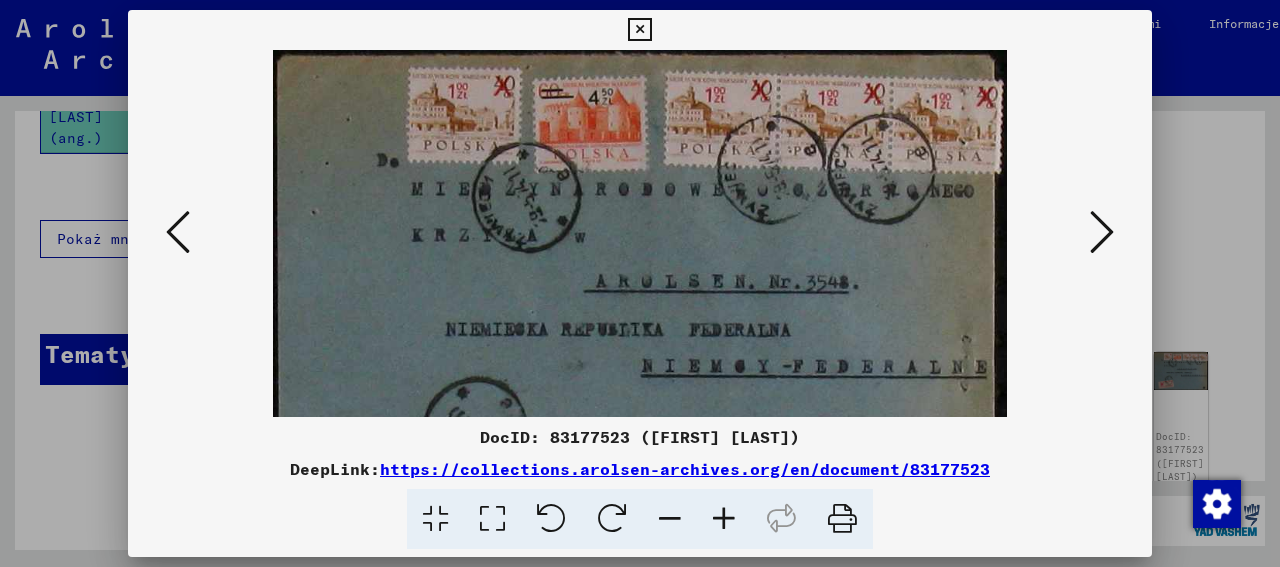 click at bounding box center (724, 519) 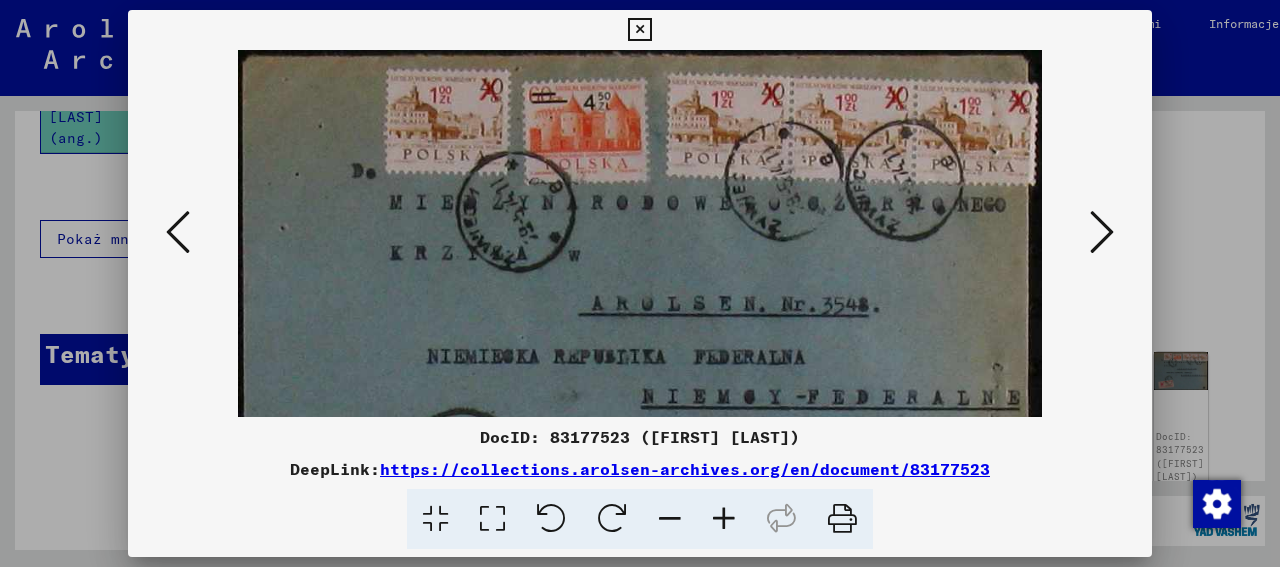 click at bounding box center [724, 519] 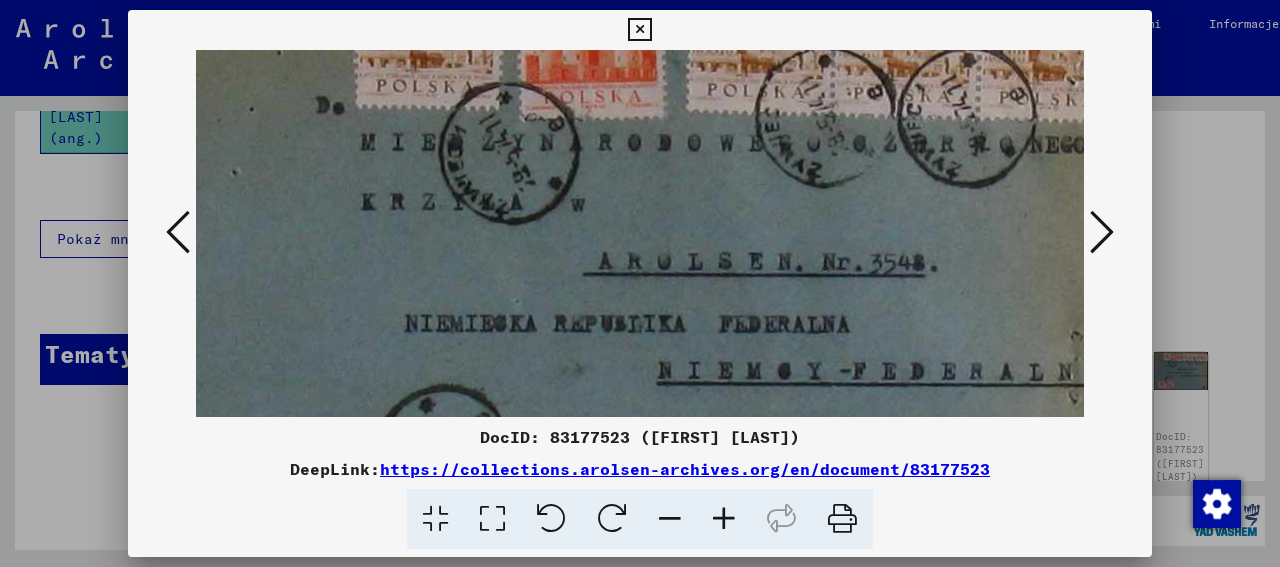 scroll, scrollTop: 86, scrollLeft: 14, axis: both 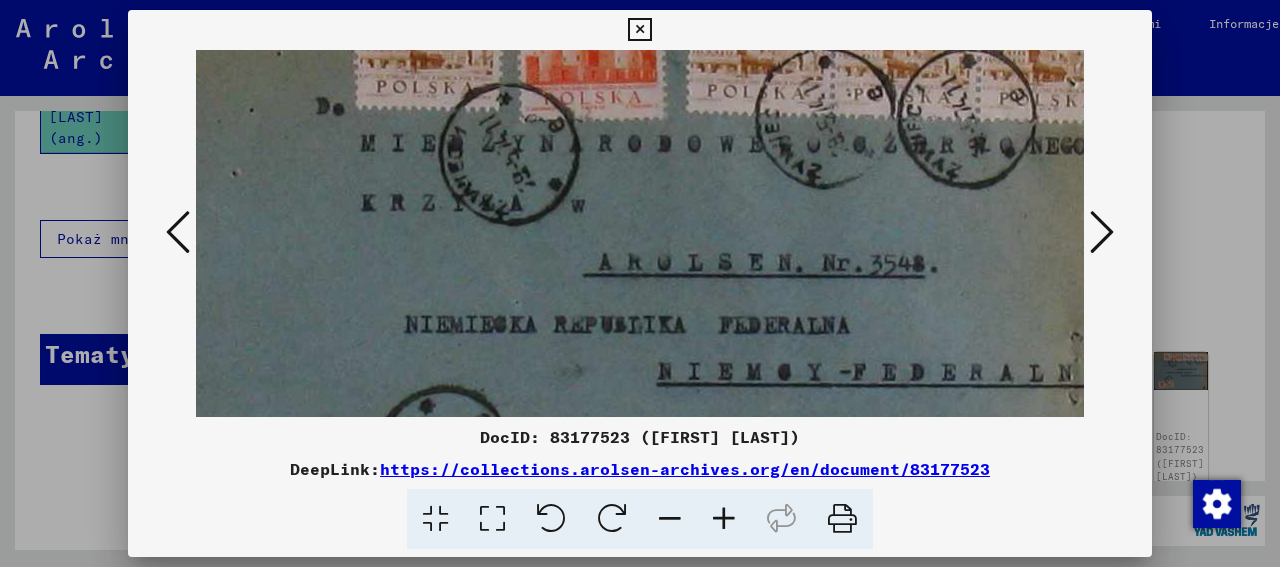 drag, startPoint x: 723, startPoint y: 301, endPoint x: 709, endPoint y: 215, distance: 87.13208 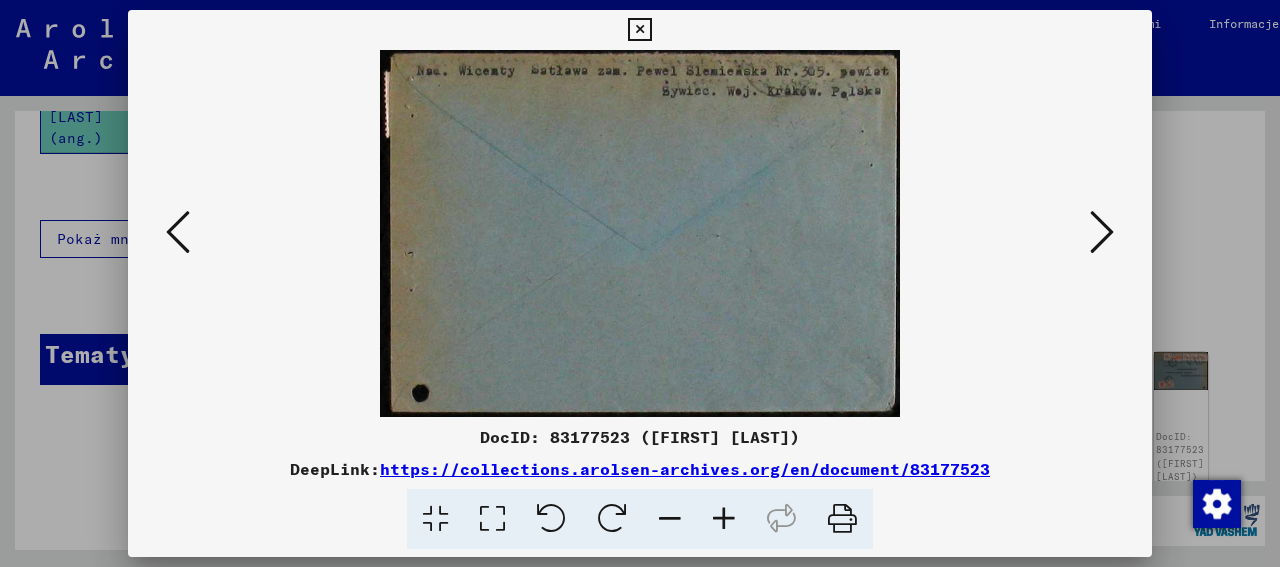 click at bounding box center [178, 232] 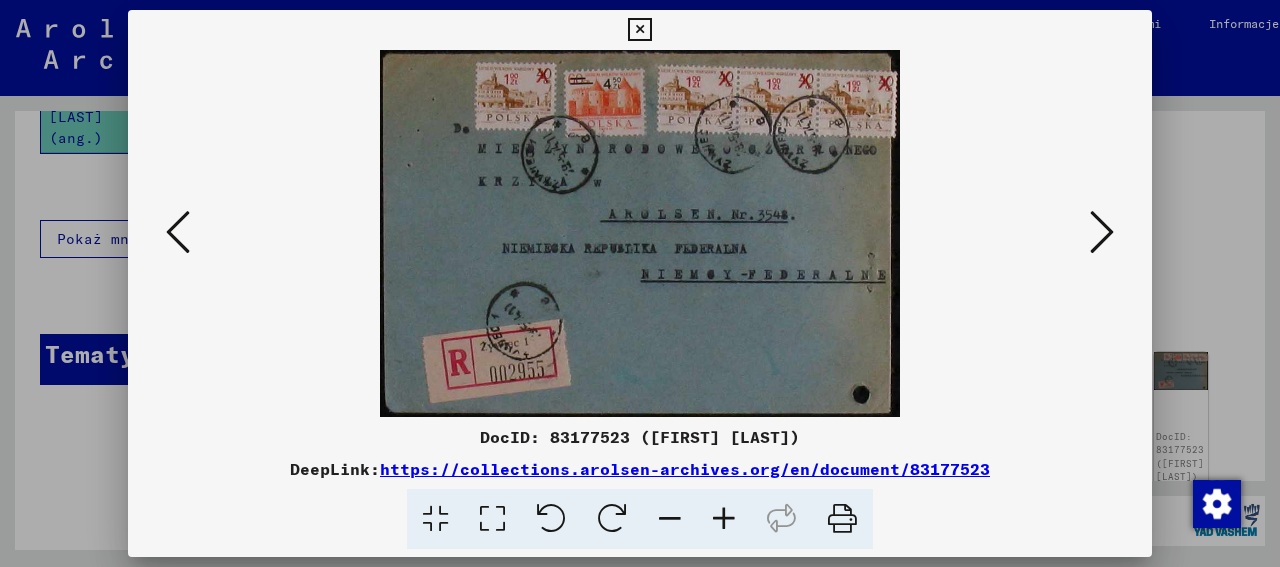 click at bounding box center (724, 519) 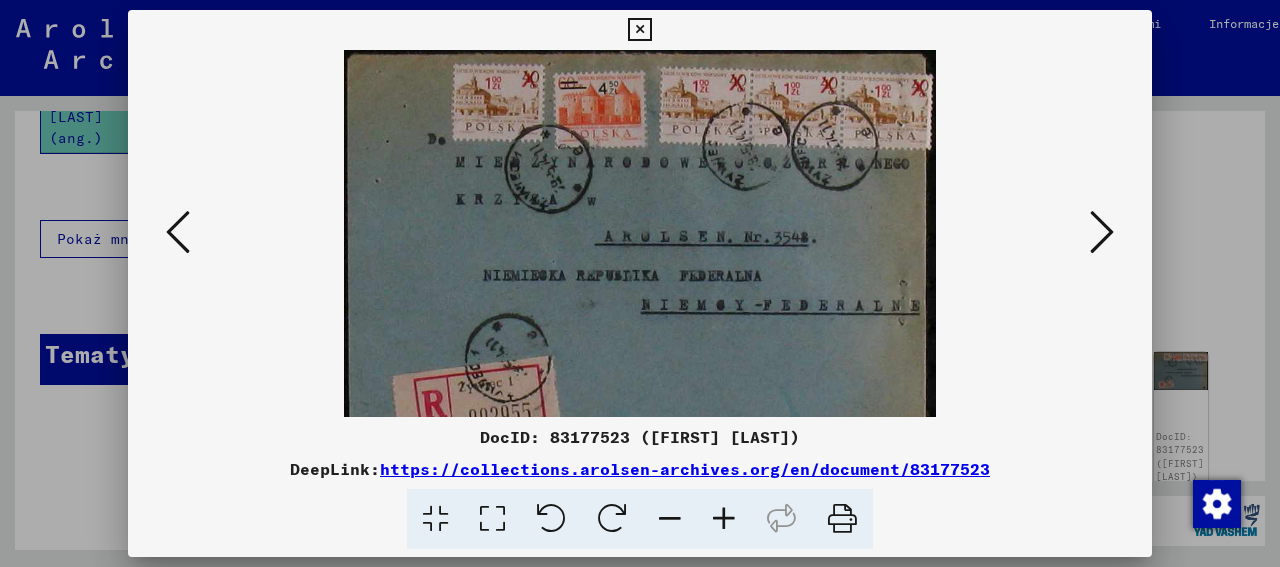 click at bounding box center (724, 519) 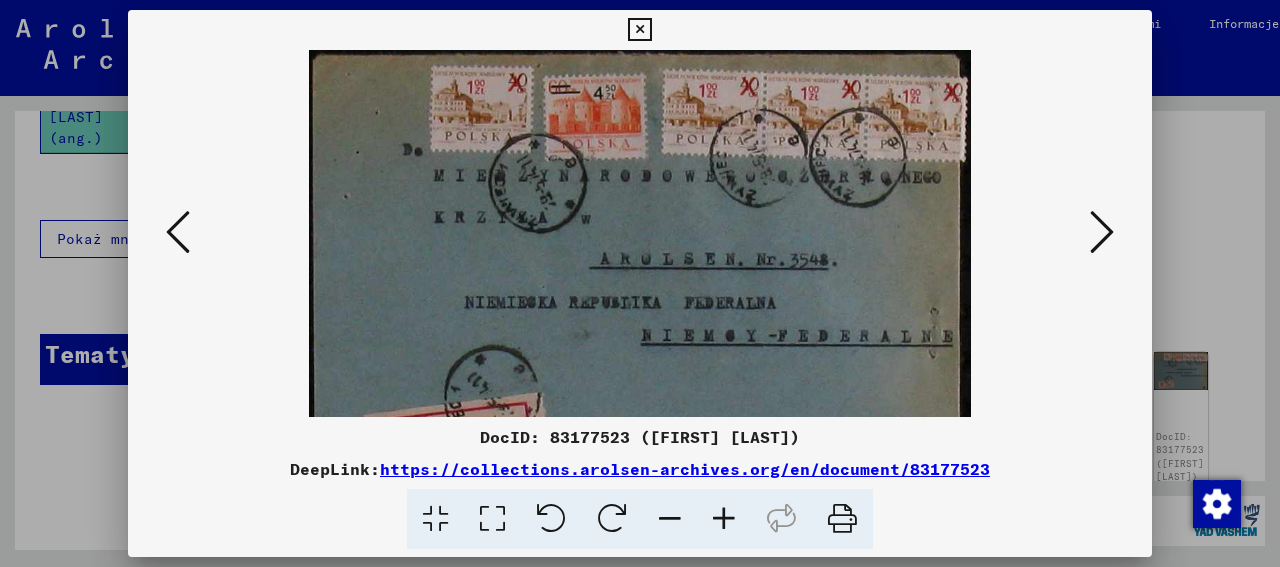 click at bounding box center [724, 519] 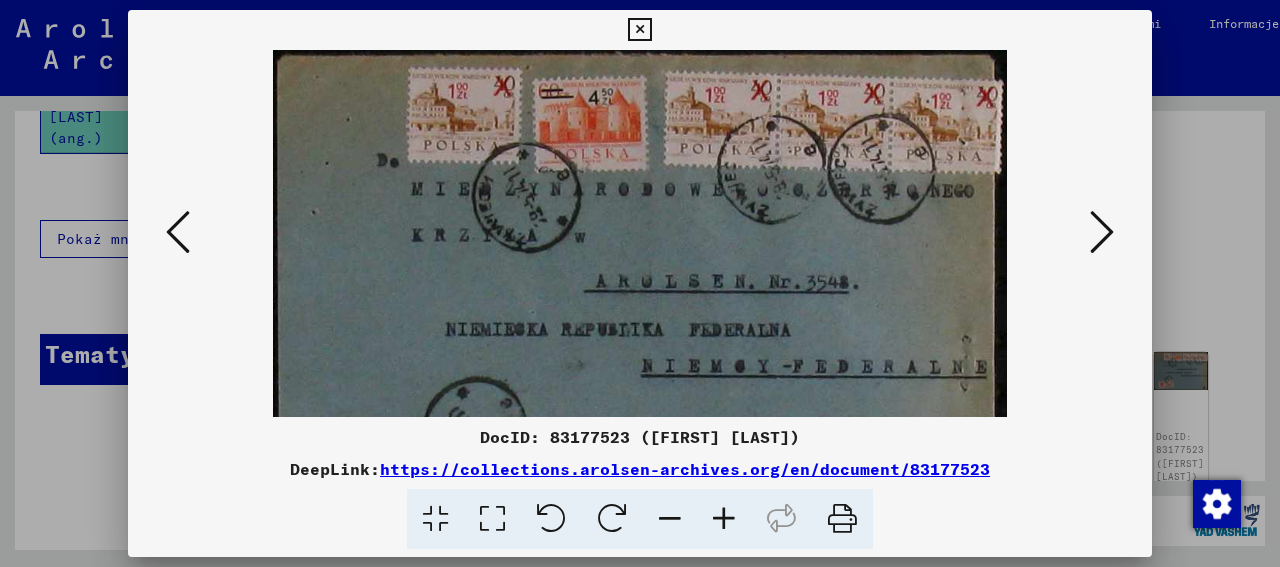 click at bounding box center [724, 519] 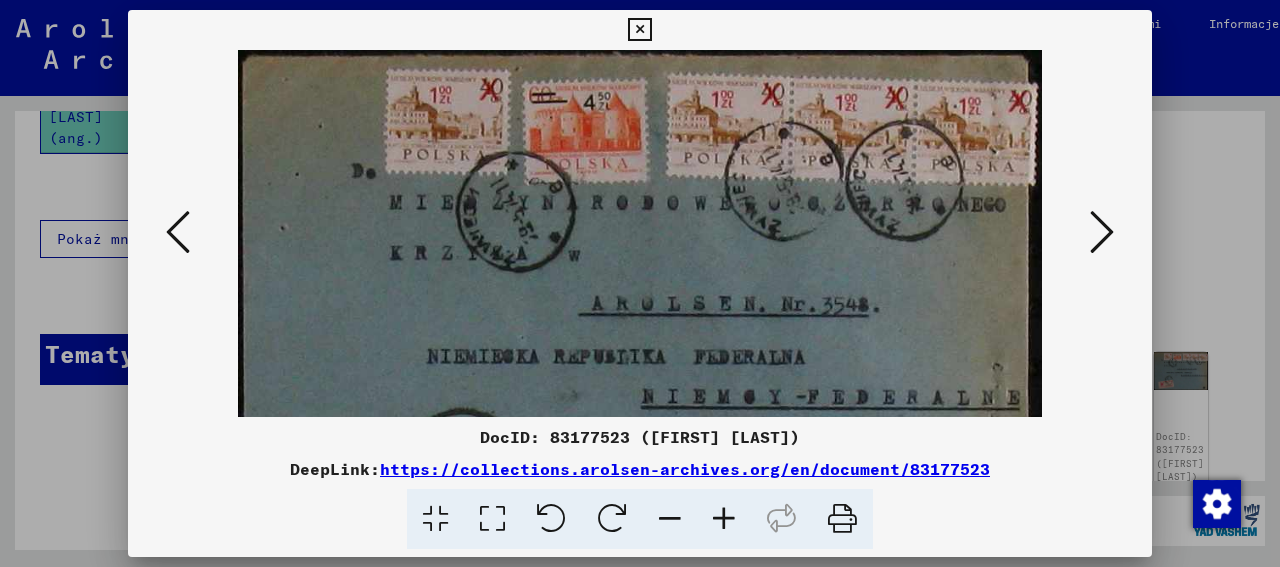 click at bounding box center (724, 519) 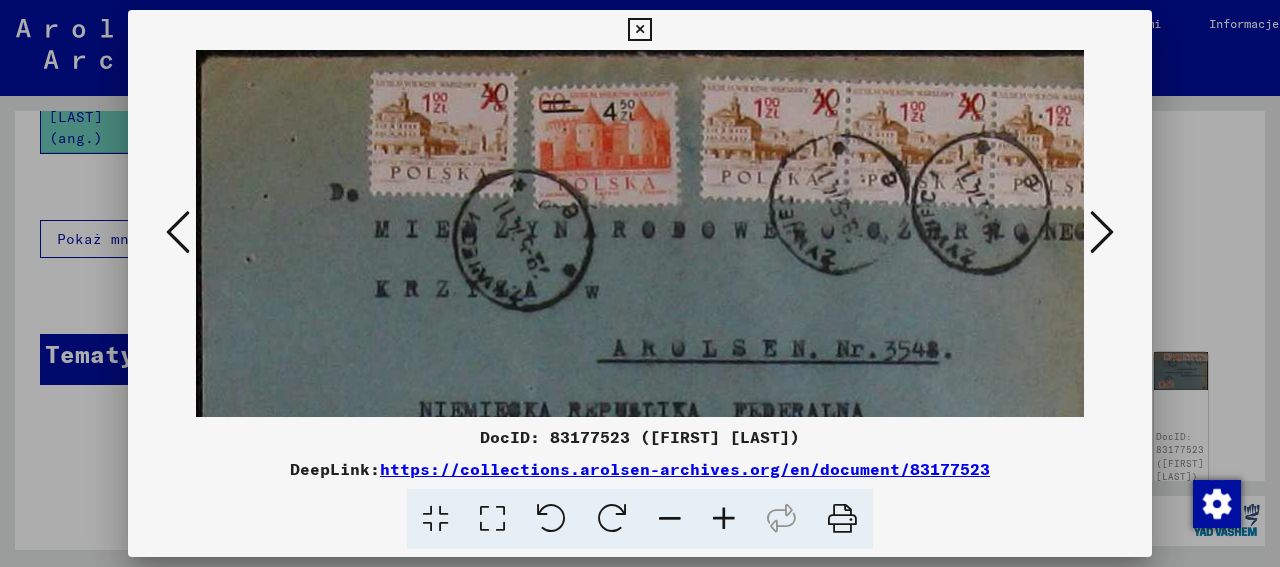 click at bounding box center (724, 519) 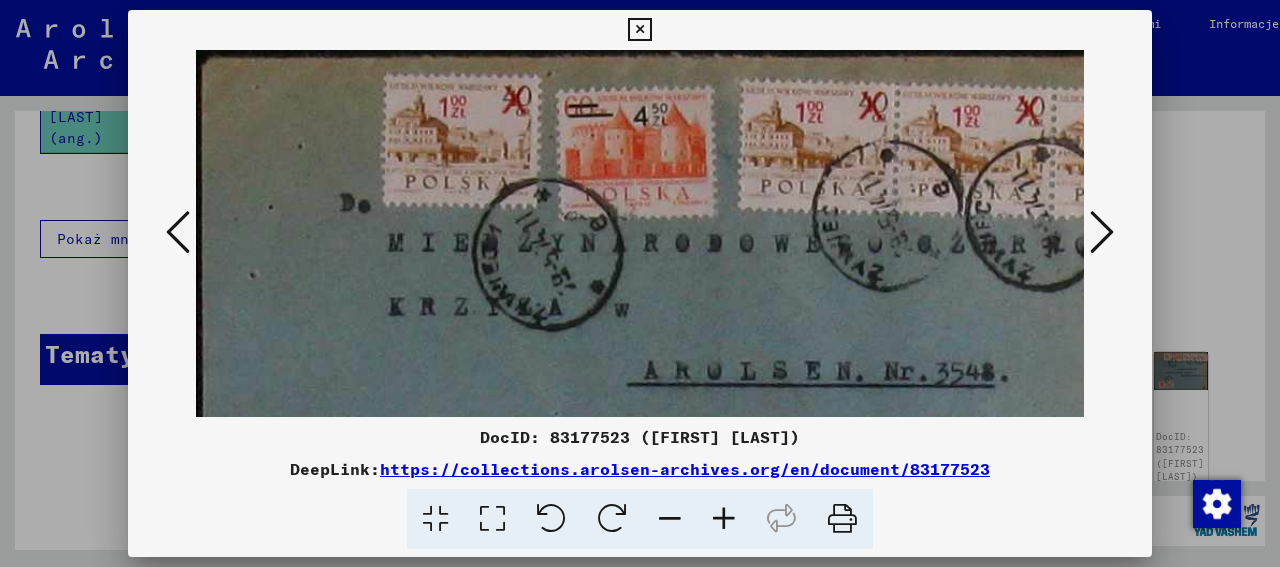 click at bounding box center [724, 519] 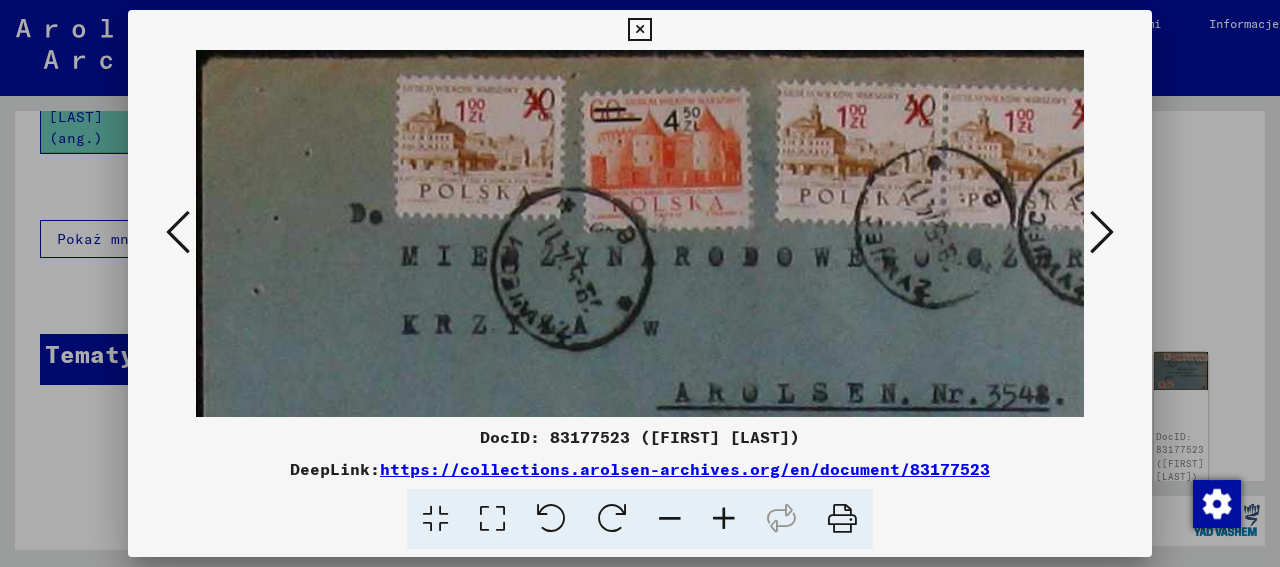 click at bounding box center (1102, 232) 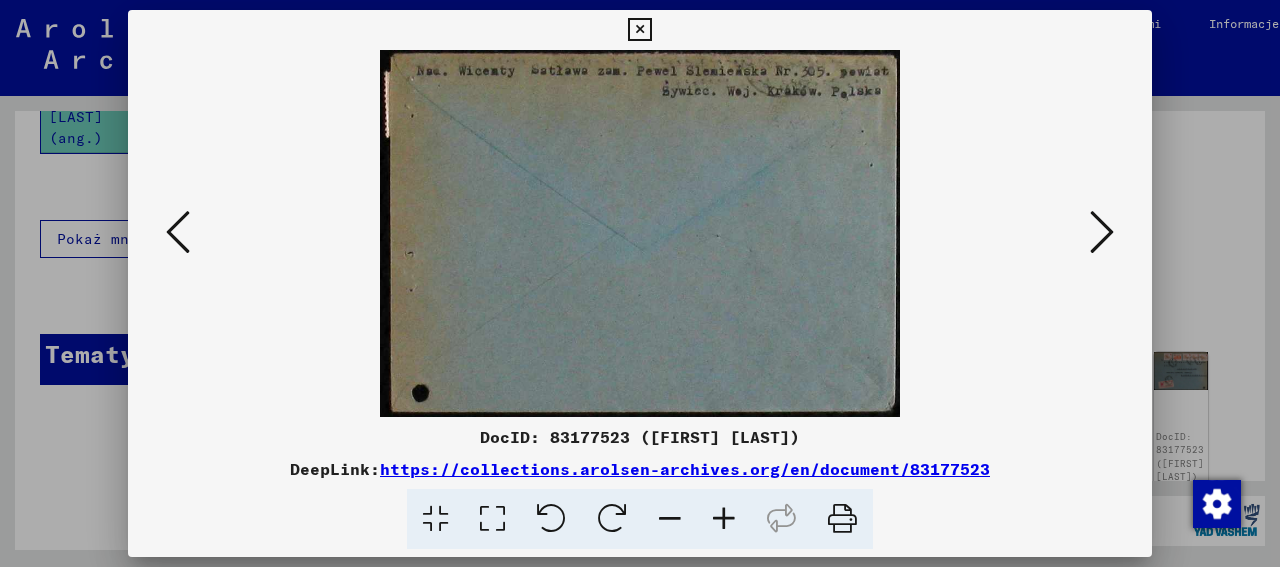 click at bounding box center [1102, 232] 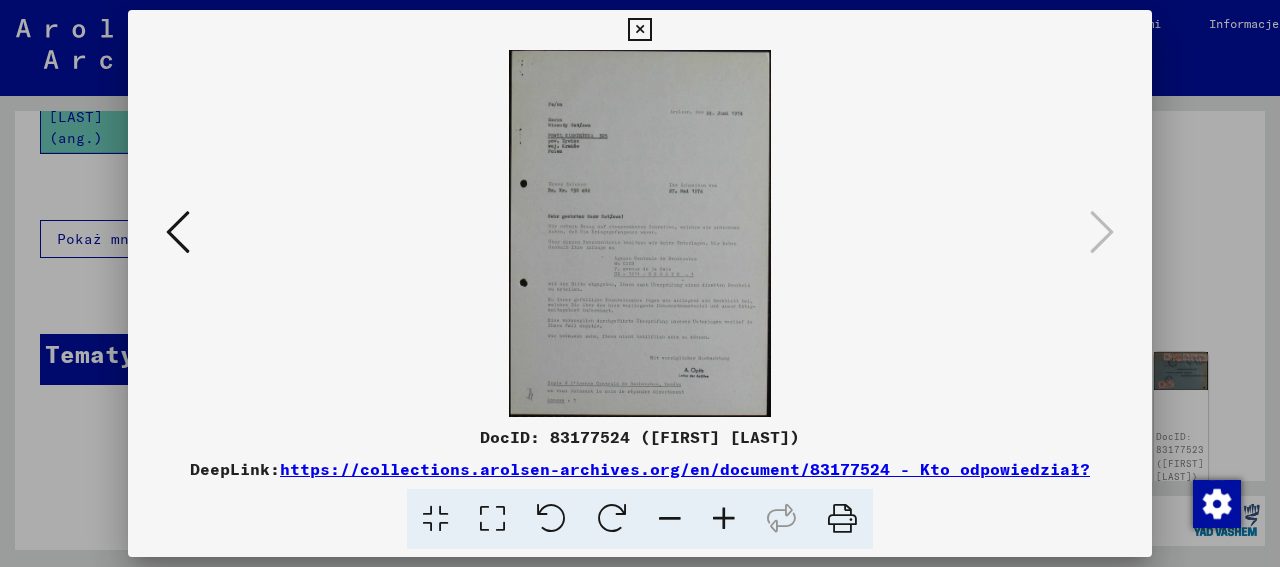 click at bounding box center [724, 519] 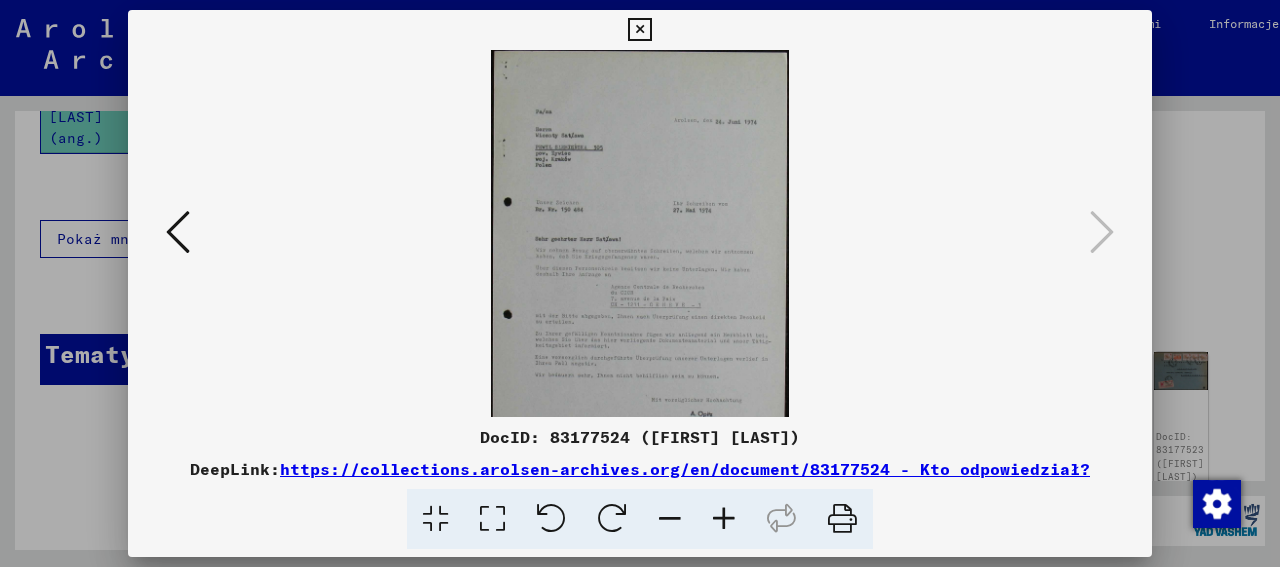 click at bounding box center [724, 519] 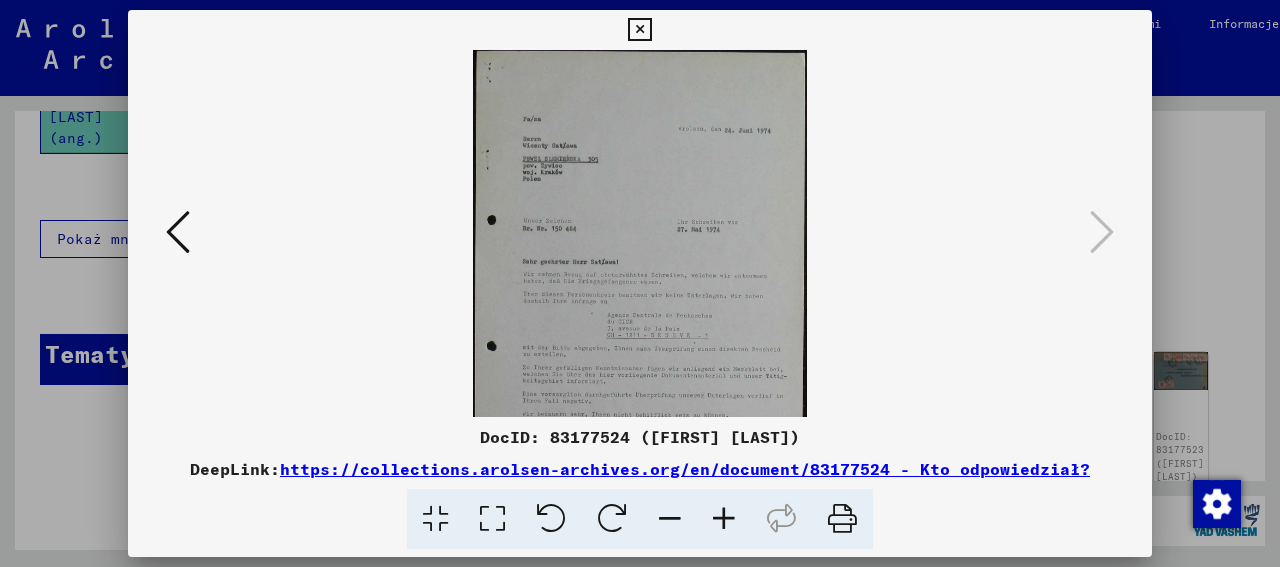 click at bounding box center (724, 519) 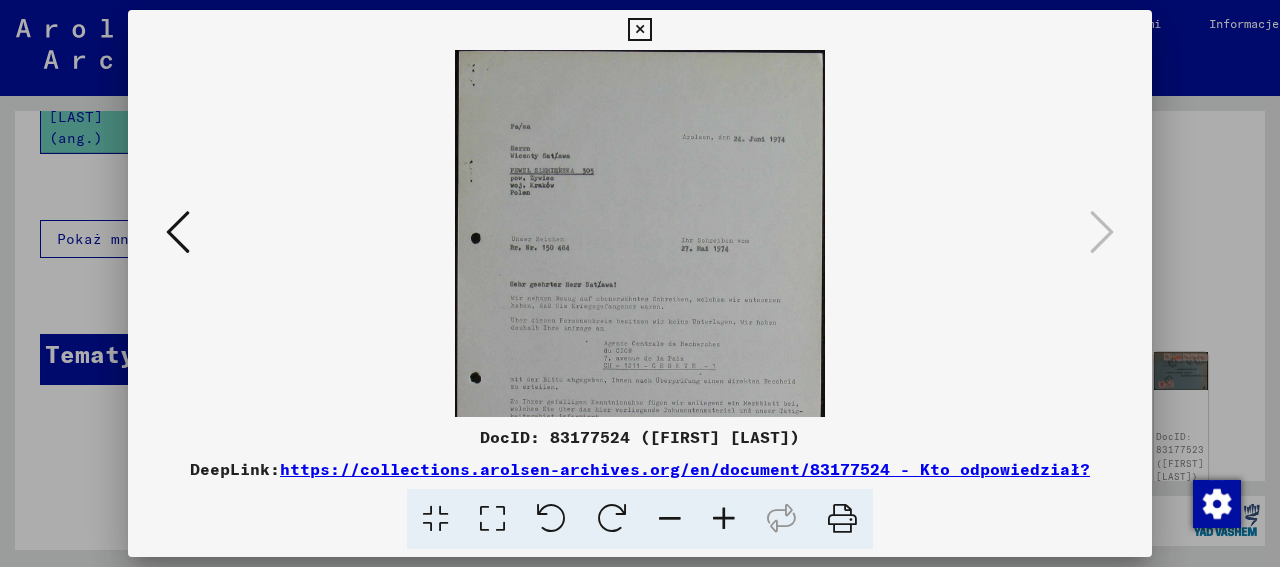 click at bounding box center [724, 519] 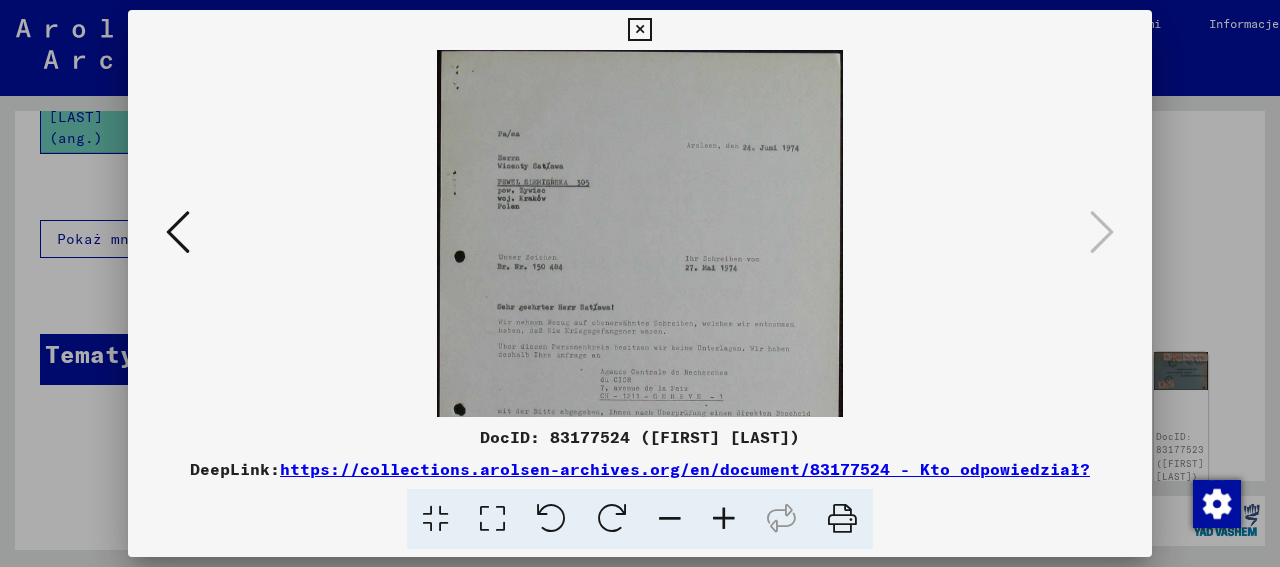 click at bounding box center [724, 519] 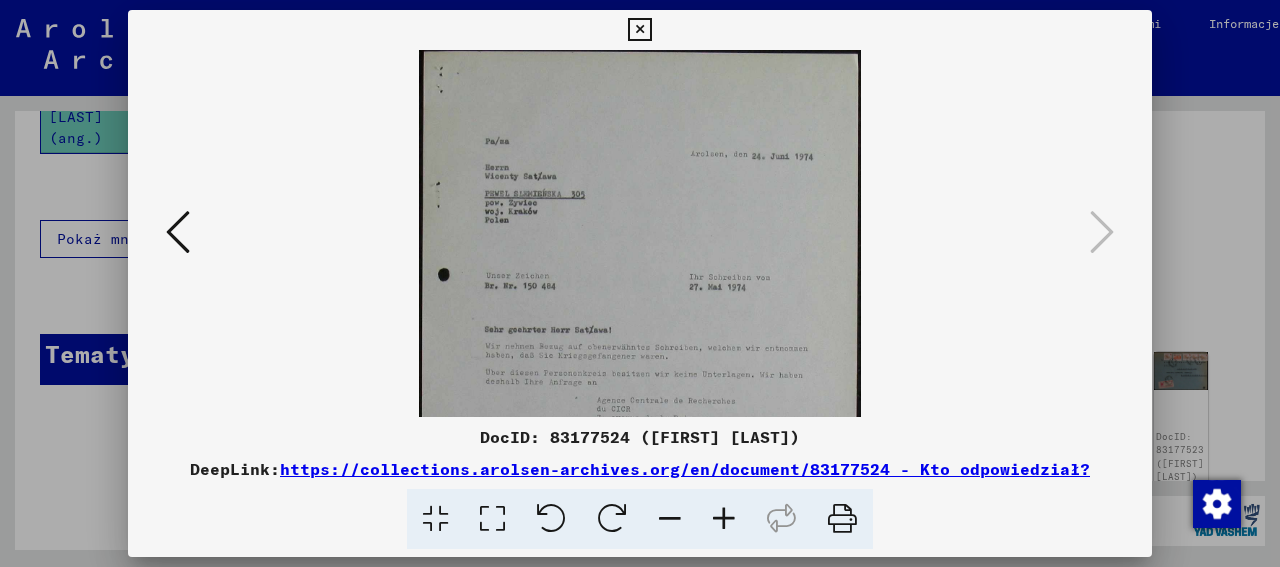 click at bounding box center (724, 519) 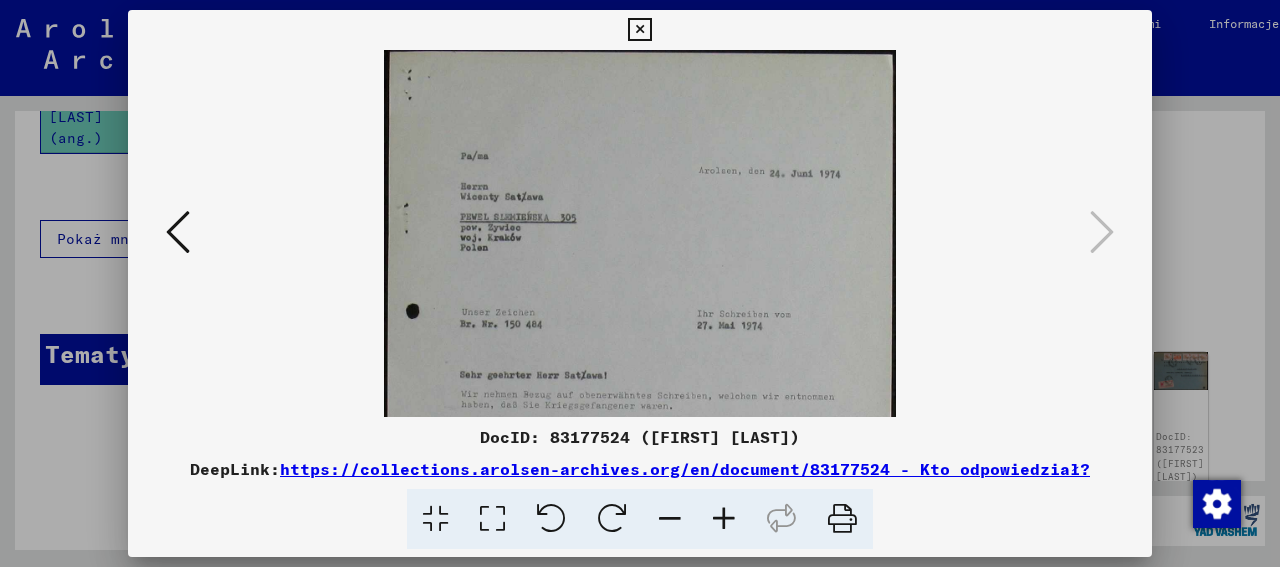 click at bounding box center (724, 519) 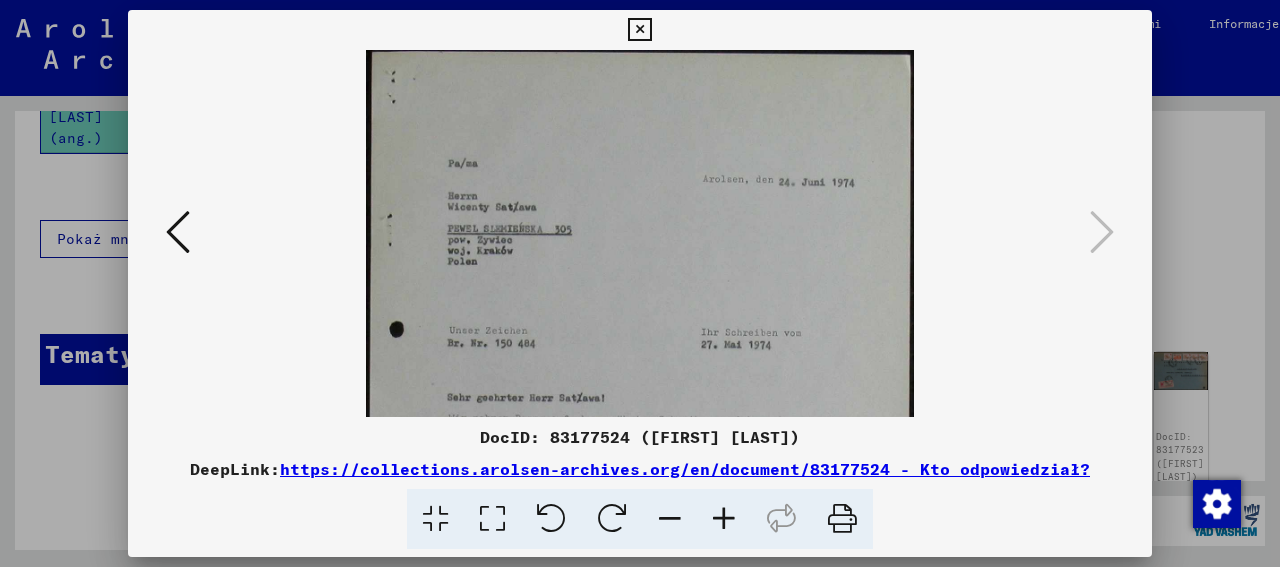 click at bounding box center [724, 519] 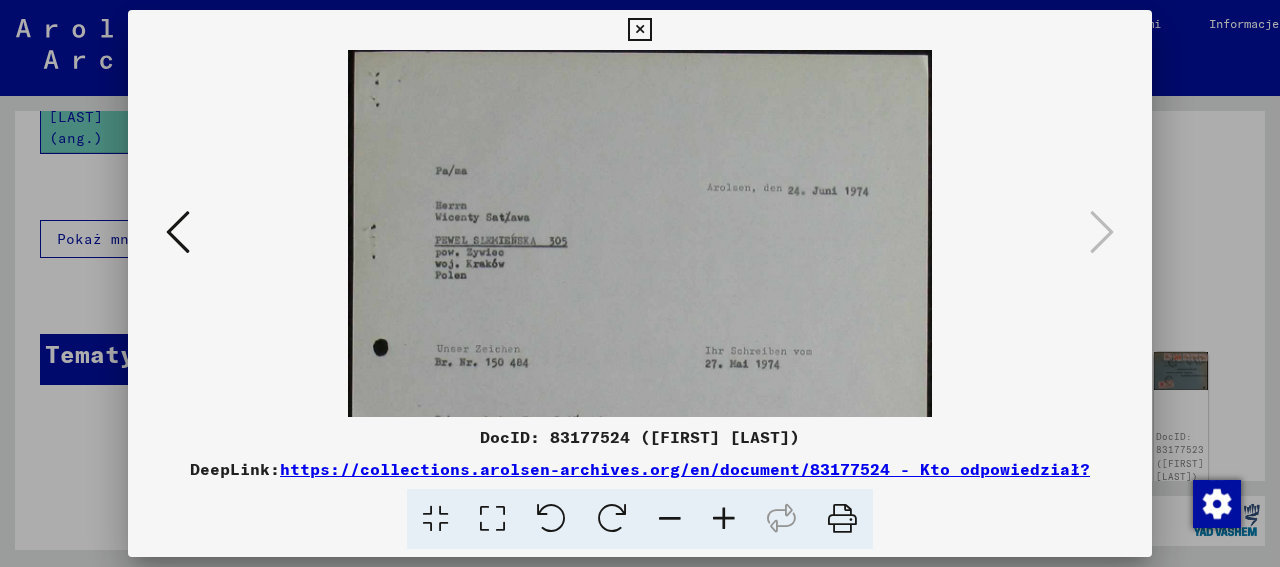 click at bounding box center [724, 519] 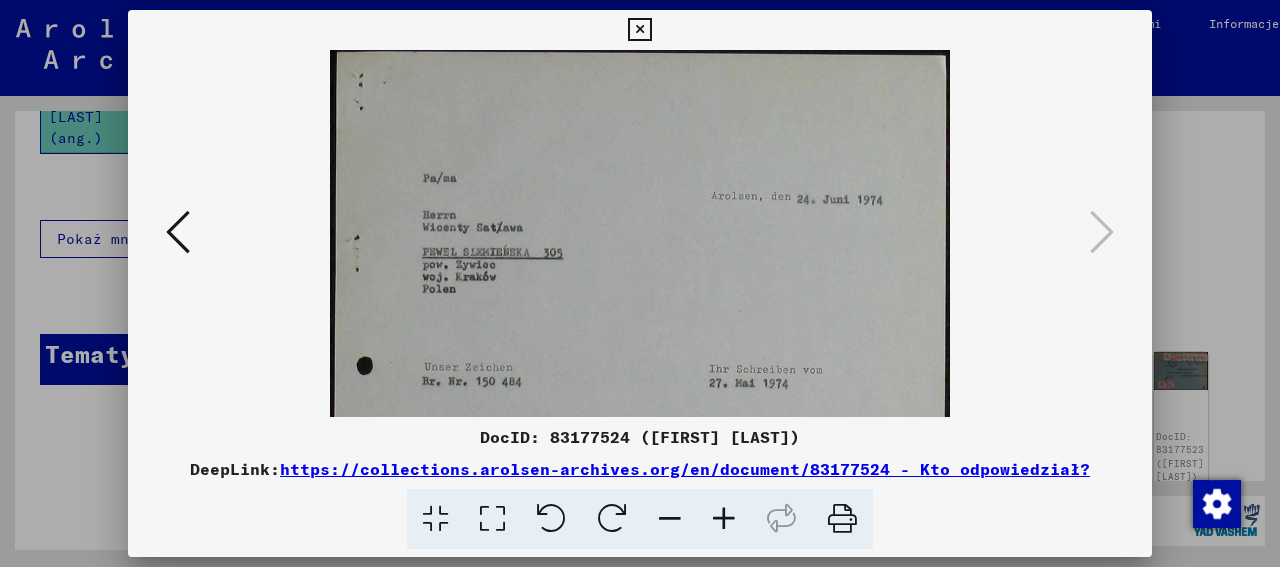 click at bounding box center (724, 519) 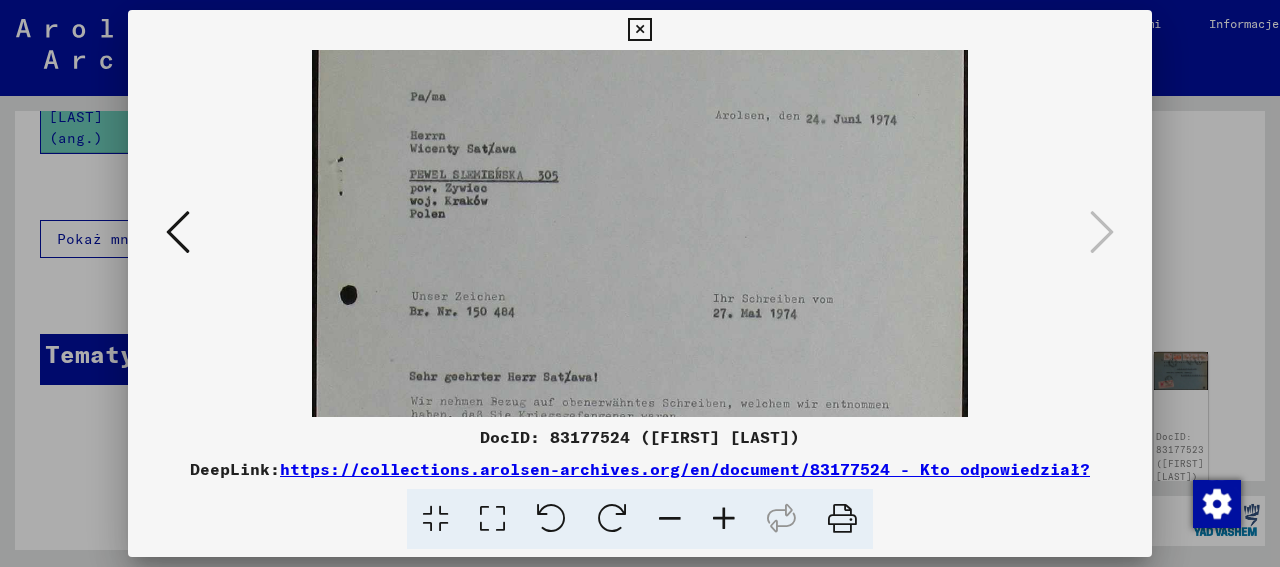 scroll, scrollTop: 101, scrollLeft: 0, axis: vertical 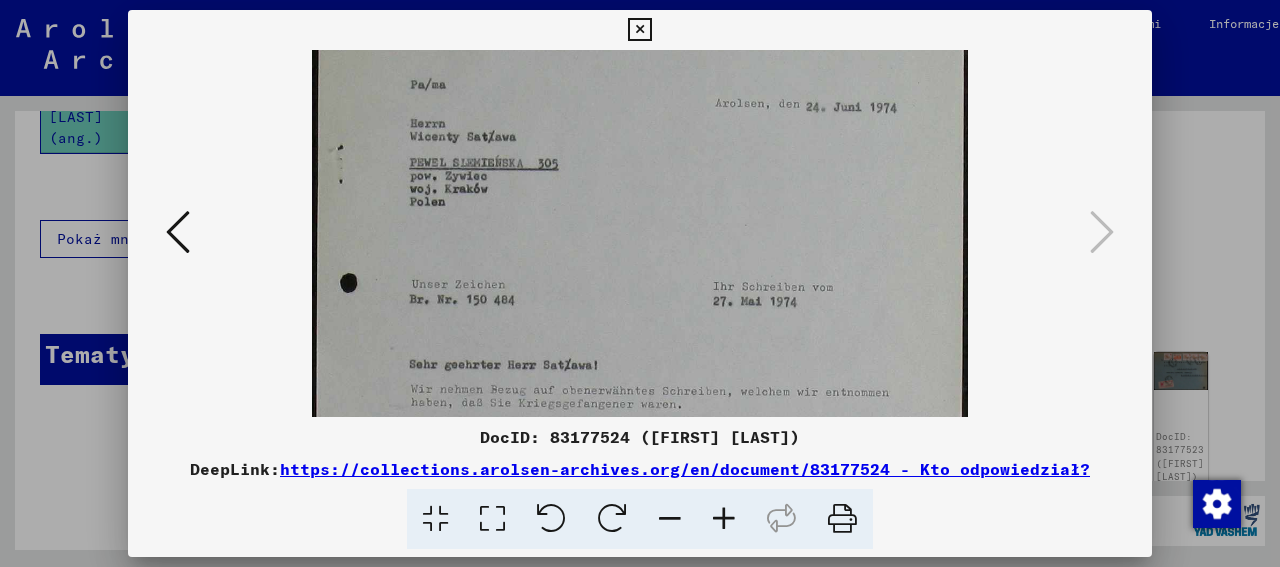 drag, startPoint x: 669, startPoint y: 292, endPoint x: 669, endPoint y: 191, distance: 101 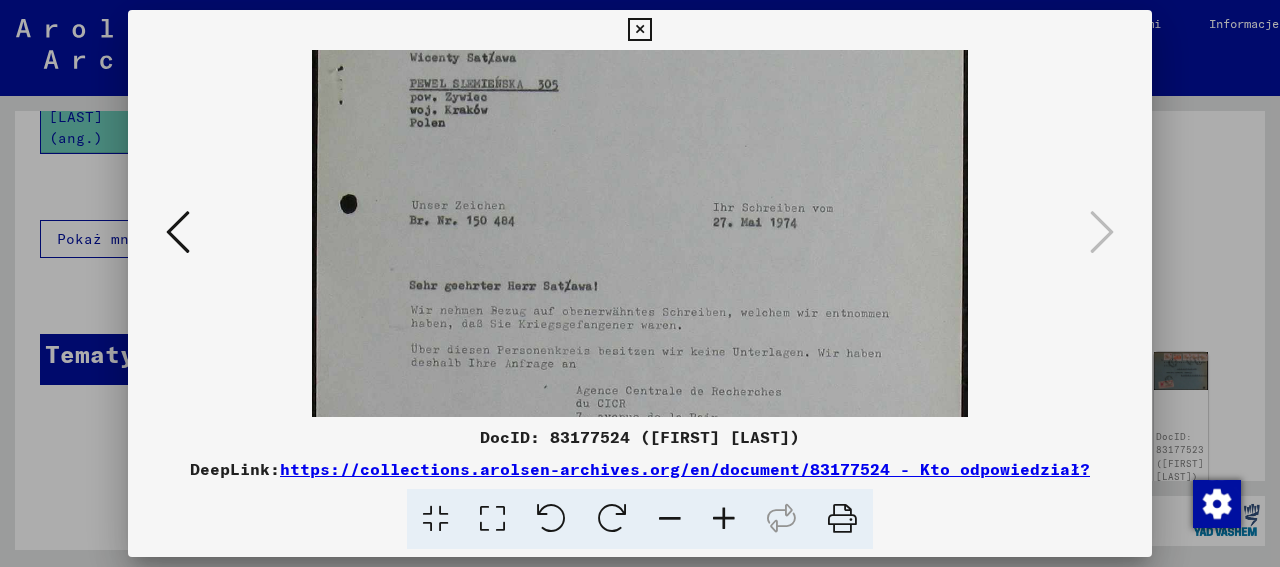 scroll, scrollTop: 184, scrollLeft: 0, axis: vertical 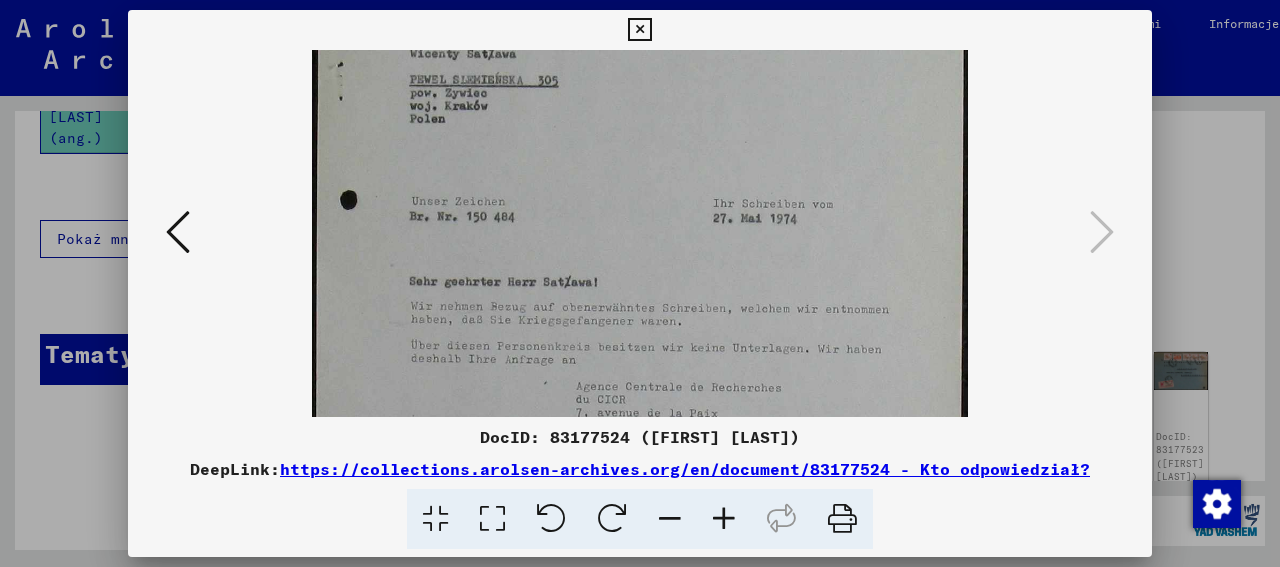 drag, startPoint x: 659, startPoint y: 246, endPoint x: 666, endPoint y: 163, distance: 83.294655 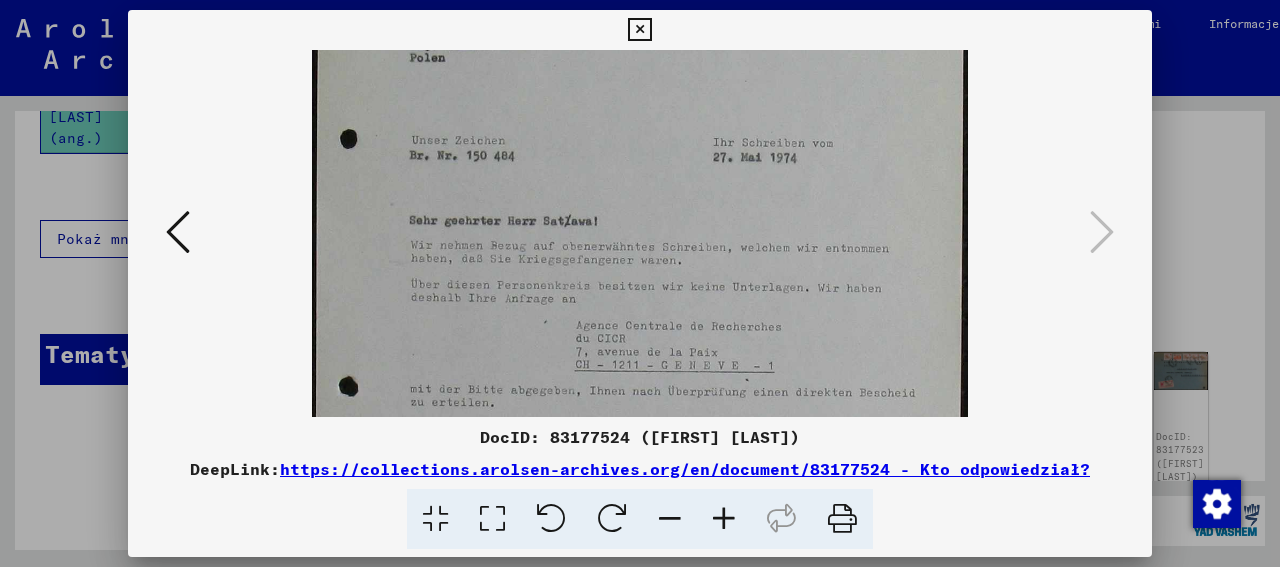 scroll, scrollTop: 255, scrollLeft: 0, axis: vertical 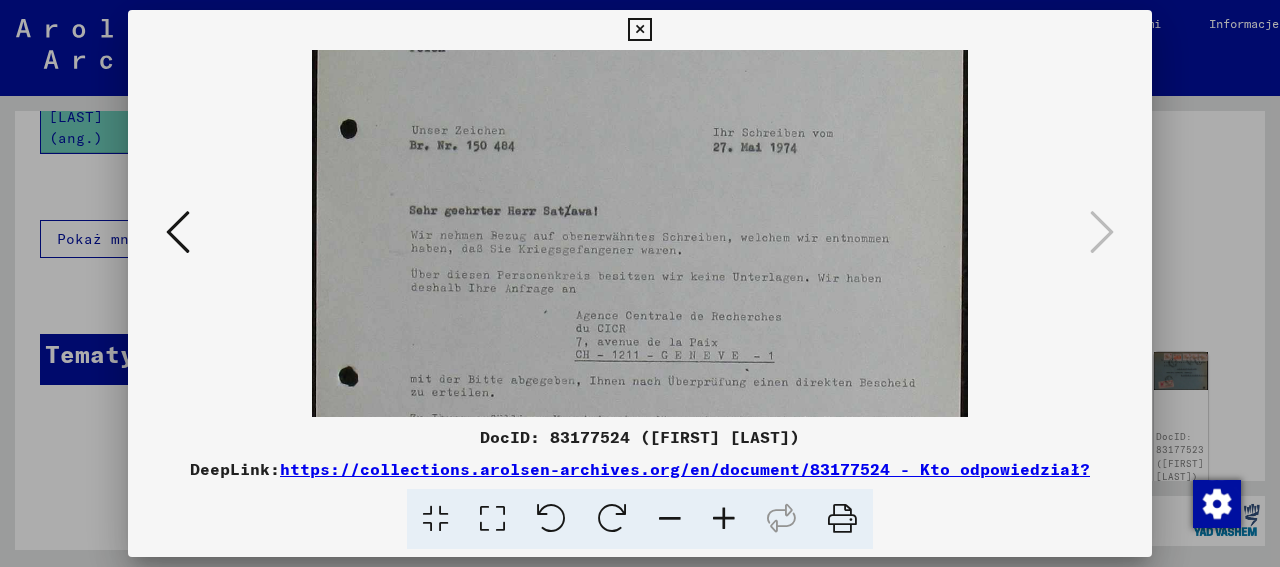 drag, startPoint x: 665, startPoint y: 238, endPoint x: 659, endPoint y: 167, distance: 71.25307 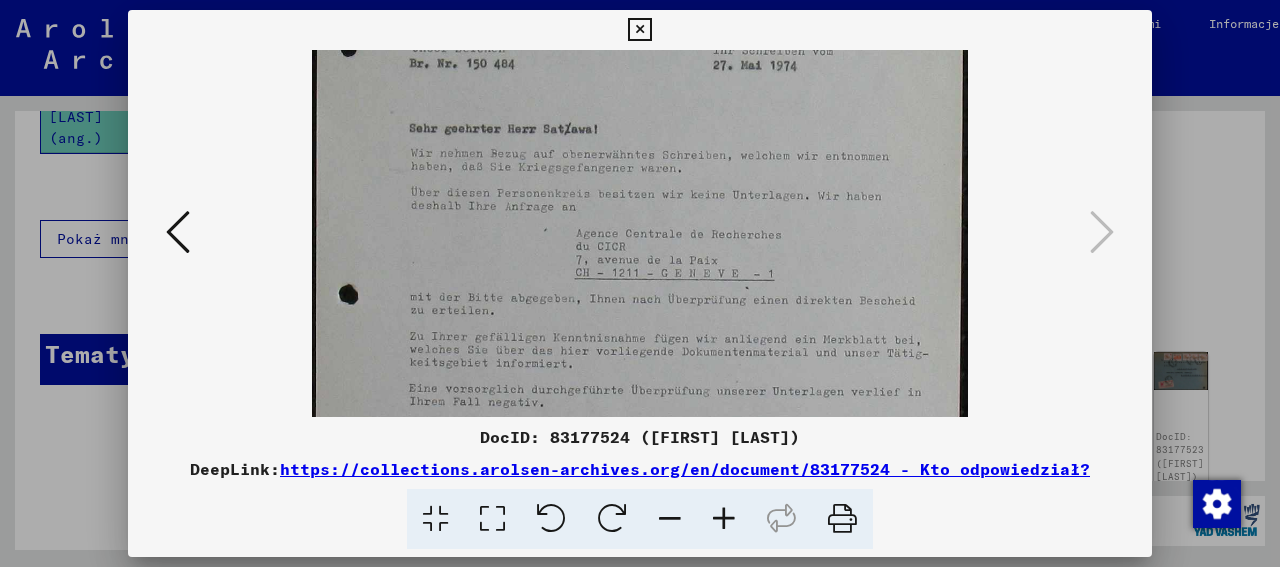 scroll, scrollTop: 339, scrollLeft: 0, axis: vertical 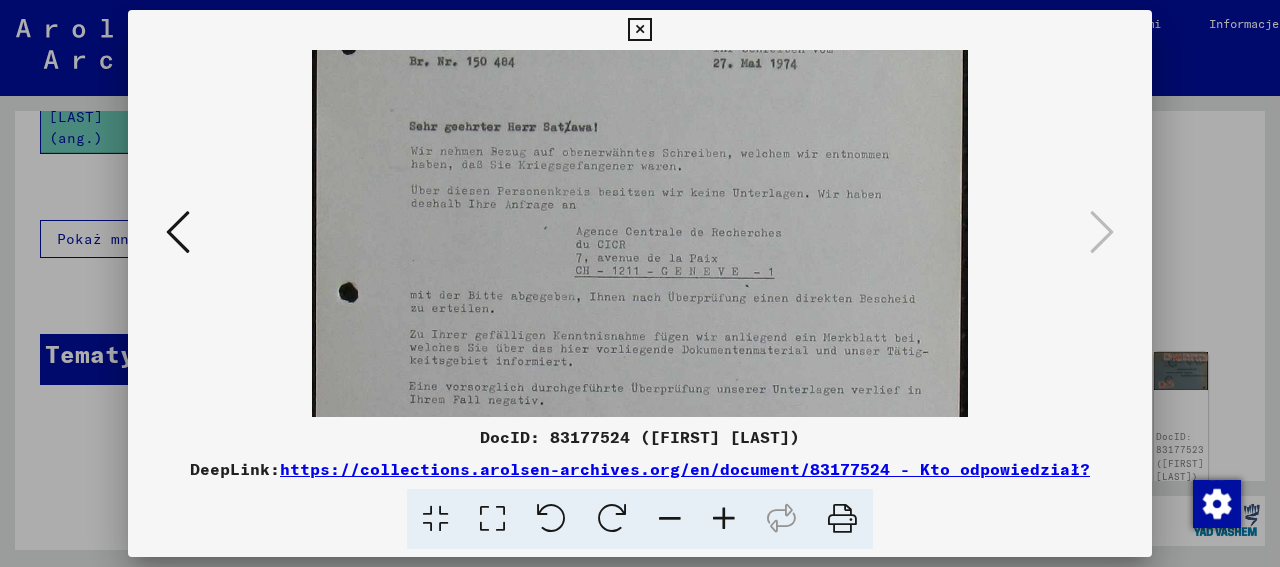 drag, startPoint x: 662, startPoint y: 277, endPoint x: 677, endPoint y: 193, distance: 85.32877 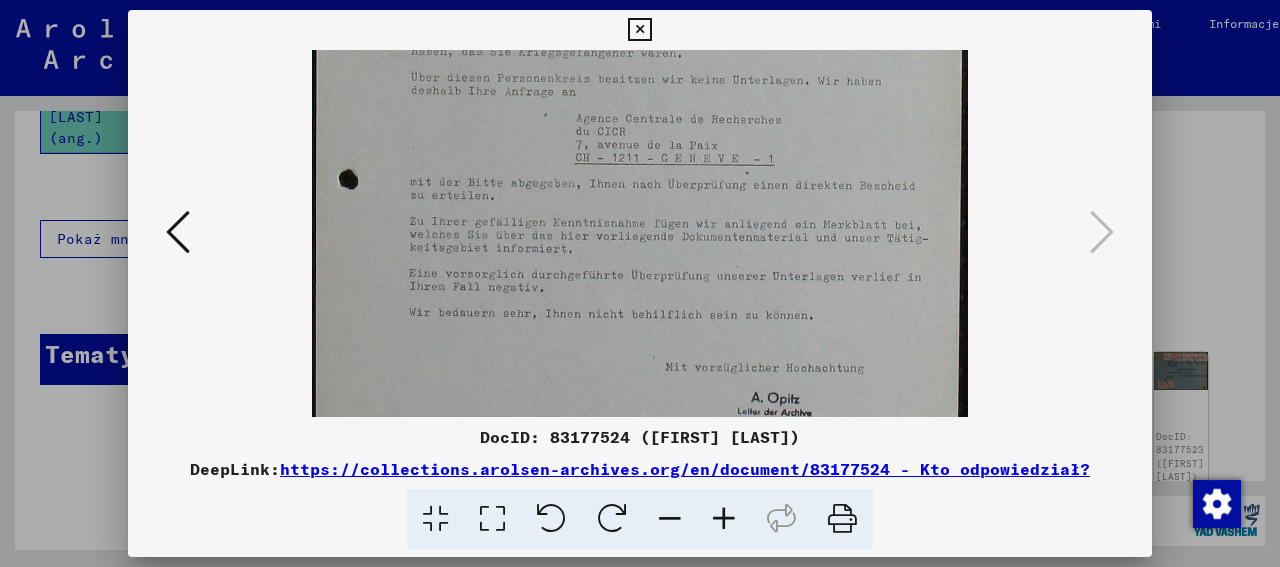 scroll, scrollTop: 456, scrollLeft: 0, axis: vertical 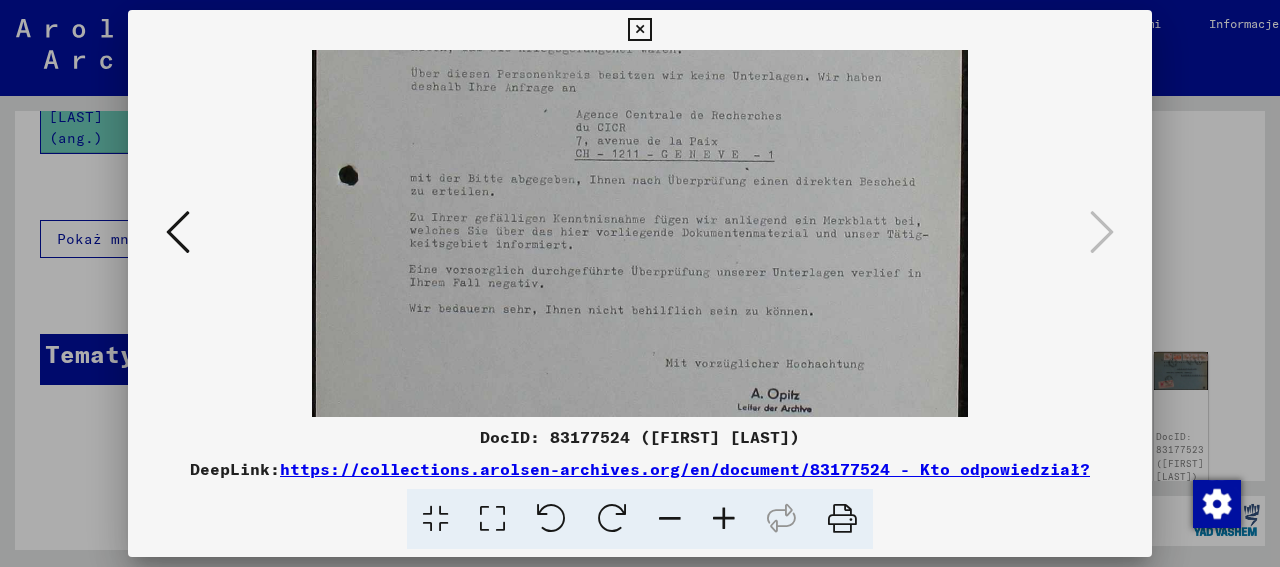 drag, startPoint x: 665, startPoint y: 315, endPoint x: 657, endPoint y: 198, distance: 117.273186 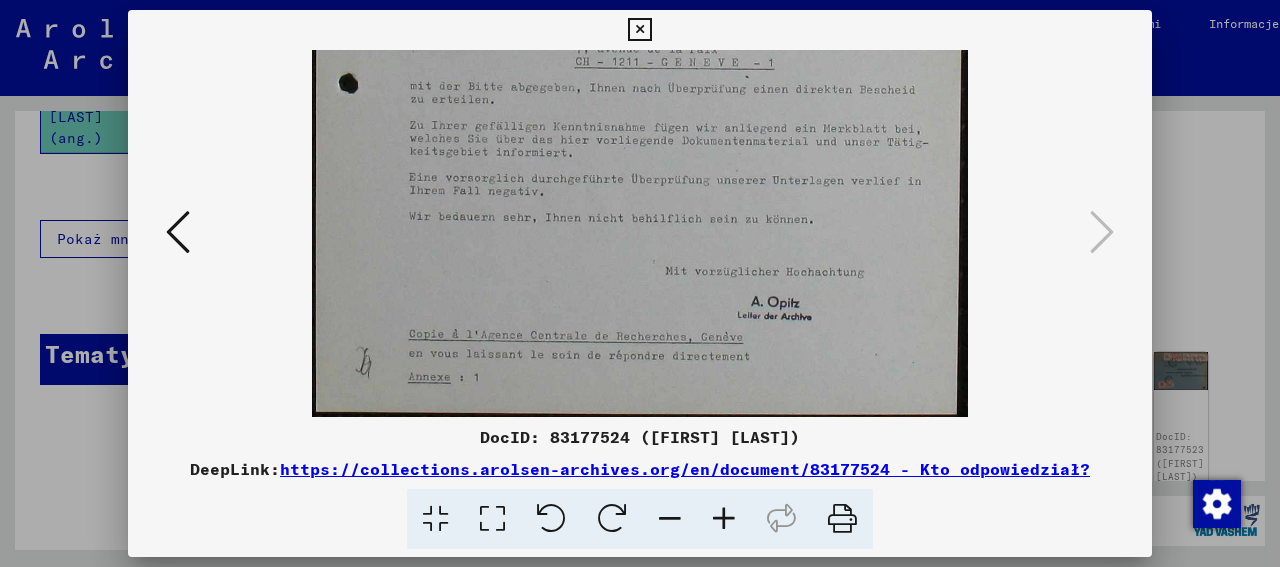 scroll, scrollTop: 550, scrollLeft: 0, axis: vertical 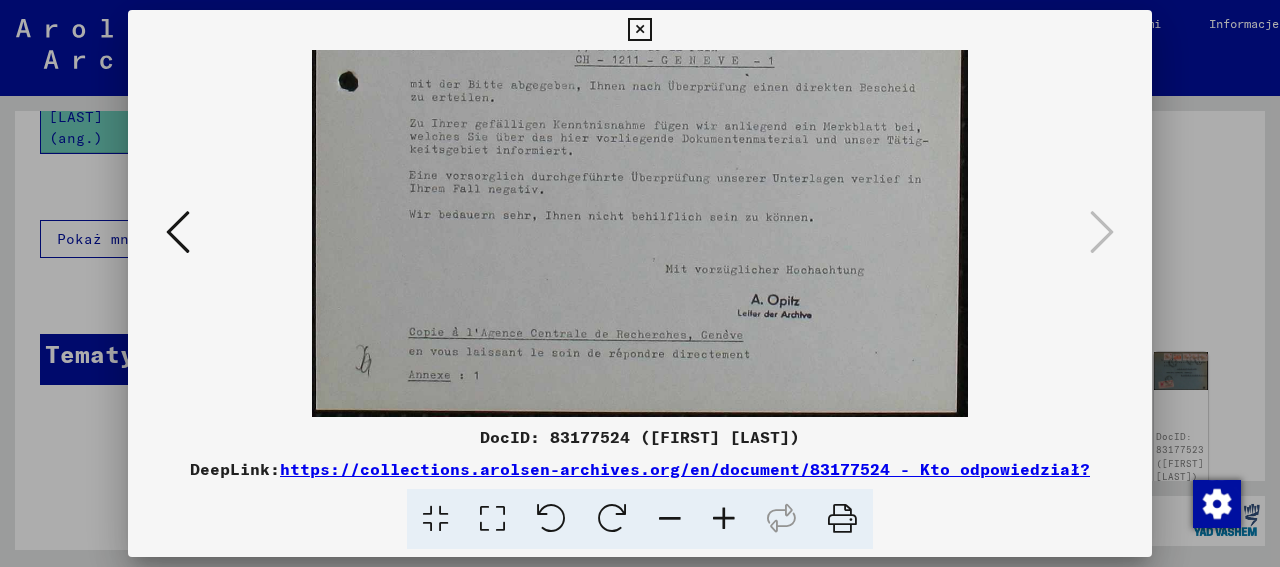 drag, startPoint x: 669, startPoint y: 303, endPoint x: 655, endPoint y: 201, distance: 102.9563 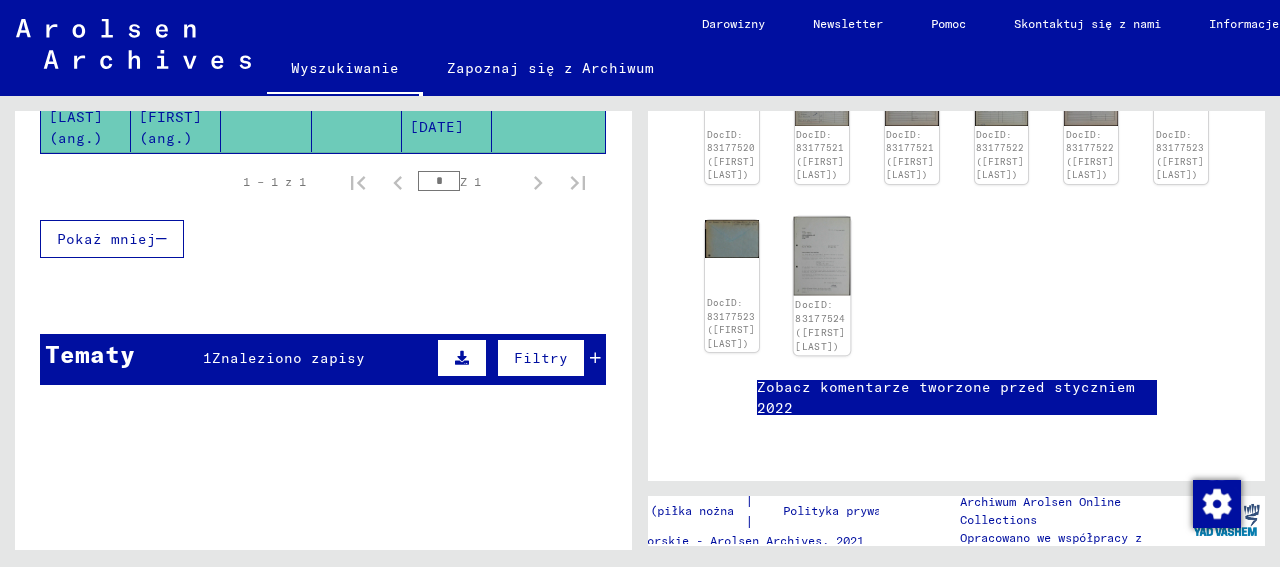 scroll, scrollTop: 1009, scrollLeft: 0, axis: vertical 